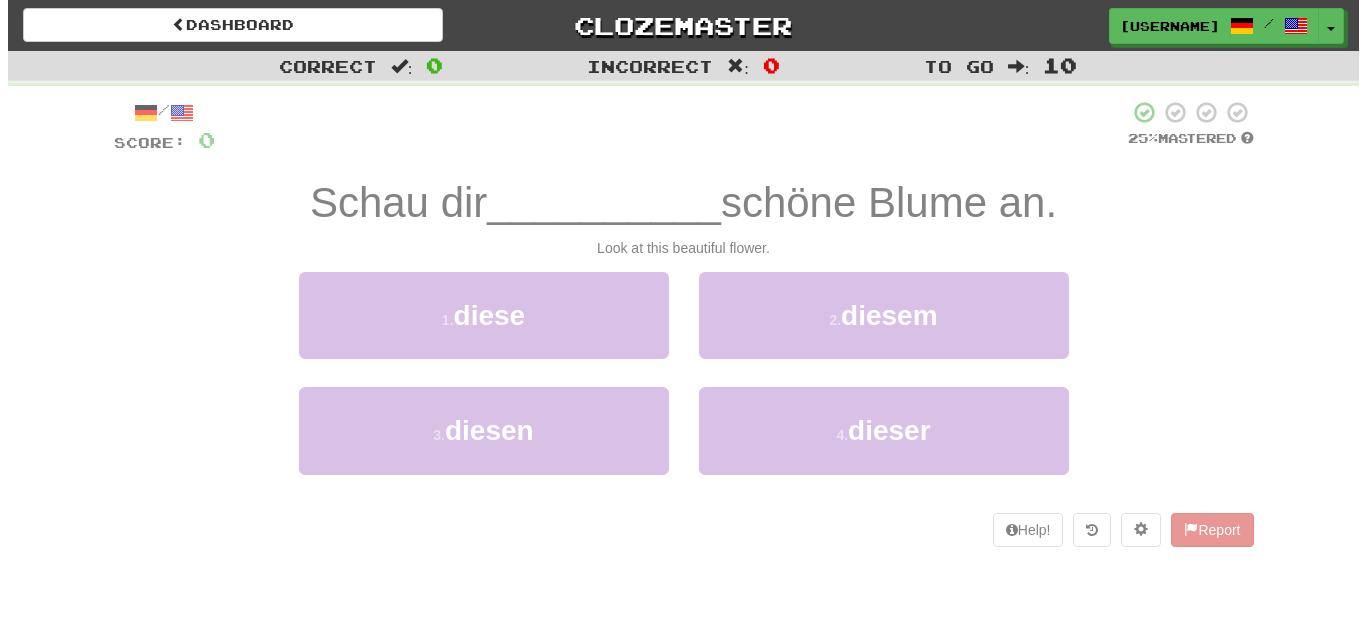 scroll, scrollTop: 0, scrollLeft: 0, axis: both 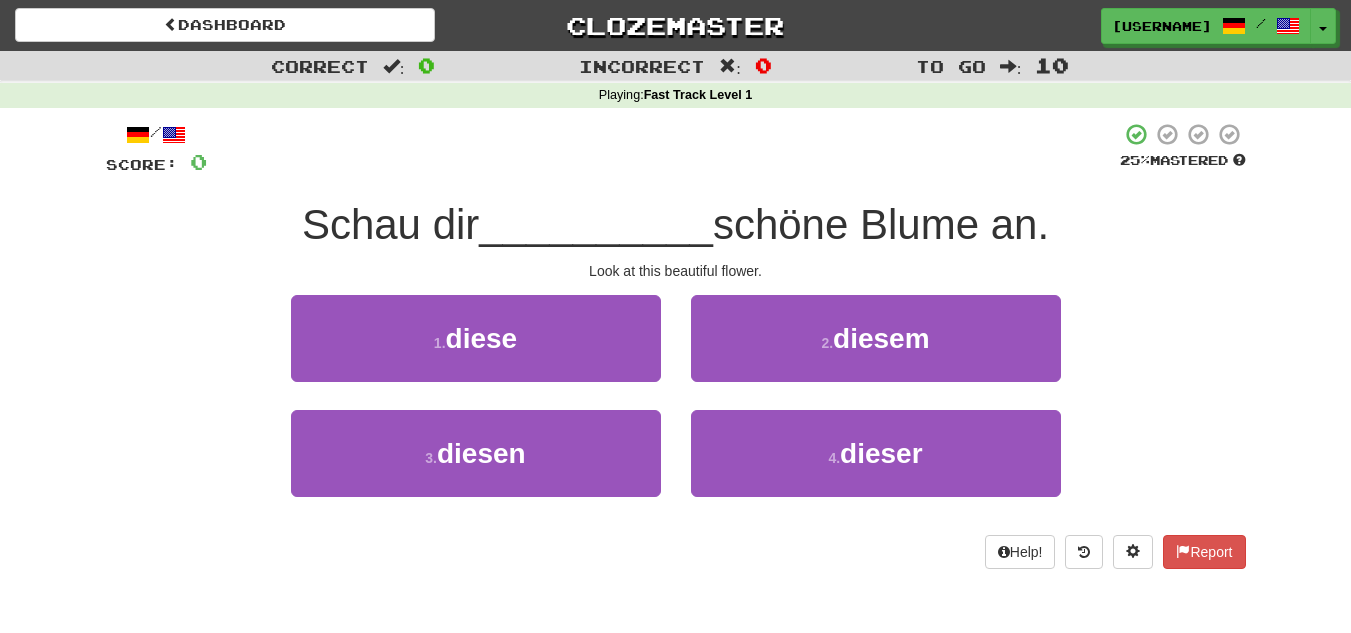 click on "Dashboard
Clozemaster
[USERNAME]
/
Toggle Dropdown
Dashboard
Leaderboard
Activity Feed
Notifications
Profile
Discussions
Deutsch
/
English
Streak:
0
Review:
20
Points Today: 0
Languages
Account
Logout
[USERNAME]
/
Toggle Dropdown
Dashboard
Leaderboard
Activity Feed
Notifications
Profile
Discussions
Deutsch
/
English
Streak:
0
Review:
20
Points Today: 0
Languages
Account
Logout
clozemaster
Correct   :   0 Incorrect   :   0 To go   :   10 Playing :  Fast Track Level 1  /  Score:   0 25 %  Mastered Schau dir  __________  schöne Blume an. Look at this beautiful flower. 1 .  diese 2 .  diesem 3 .  diesen 4 ." at bounding box center [675, 316] 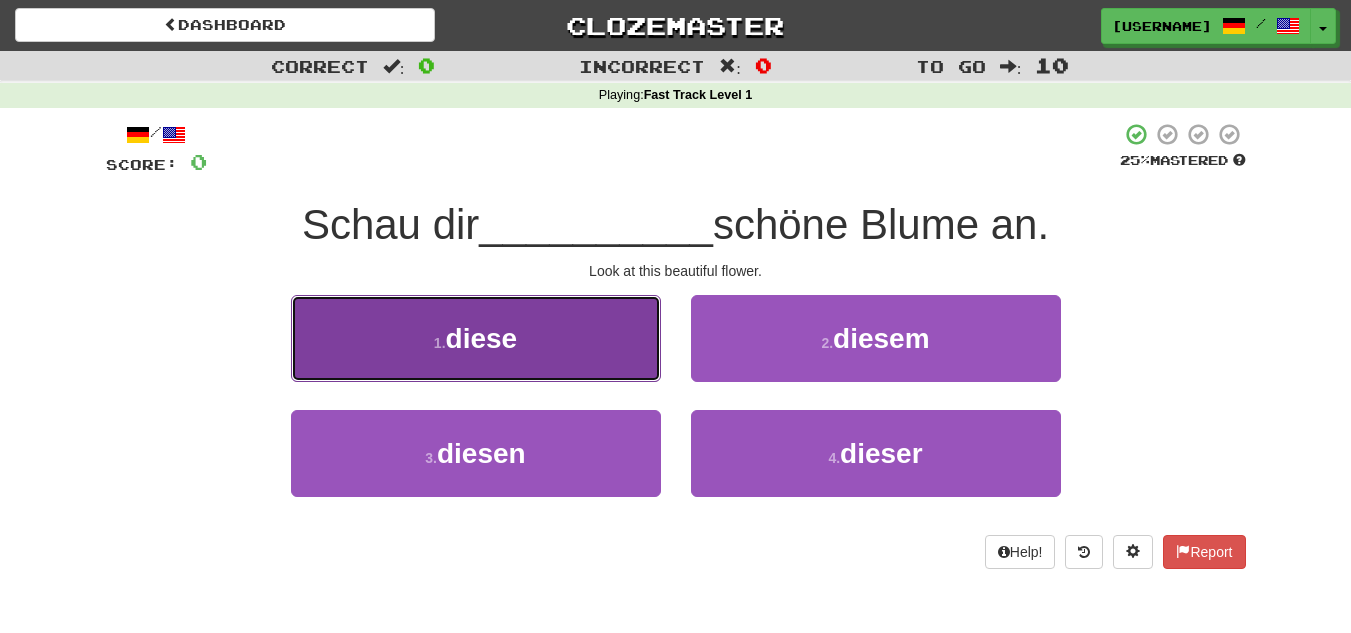click on "1 .  diese" at bounding box center (476, 338) 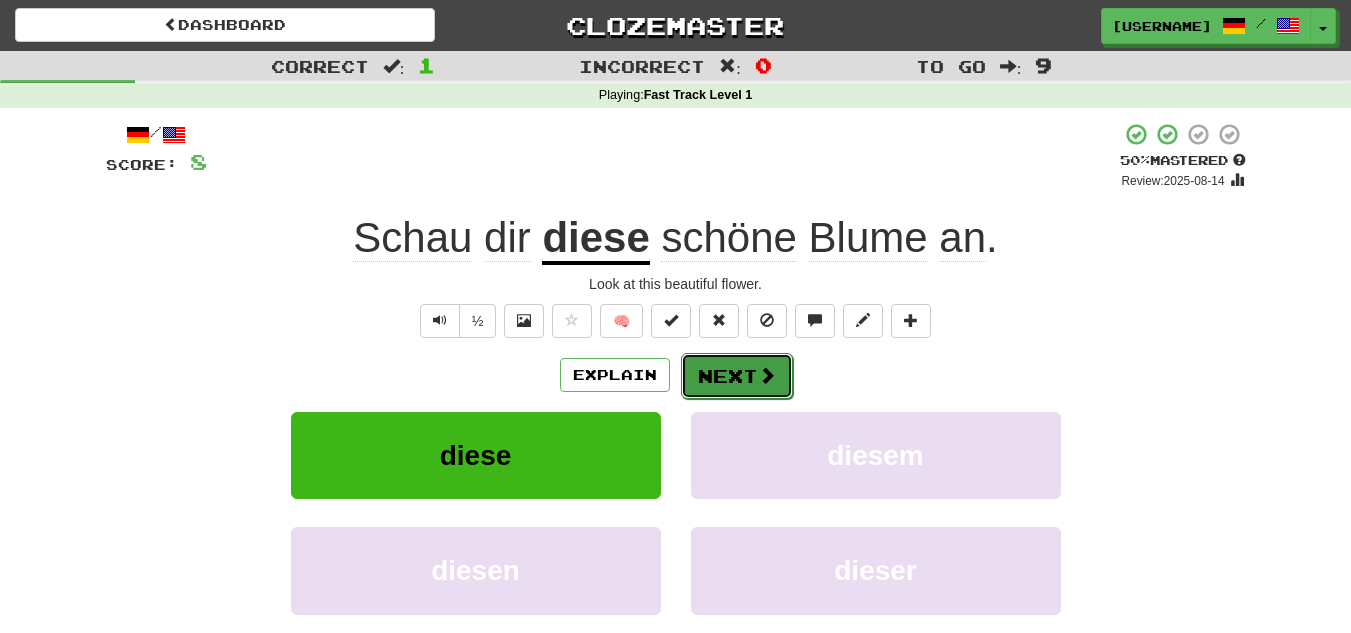 click on "Next" at bounding box center (737, 376) 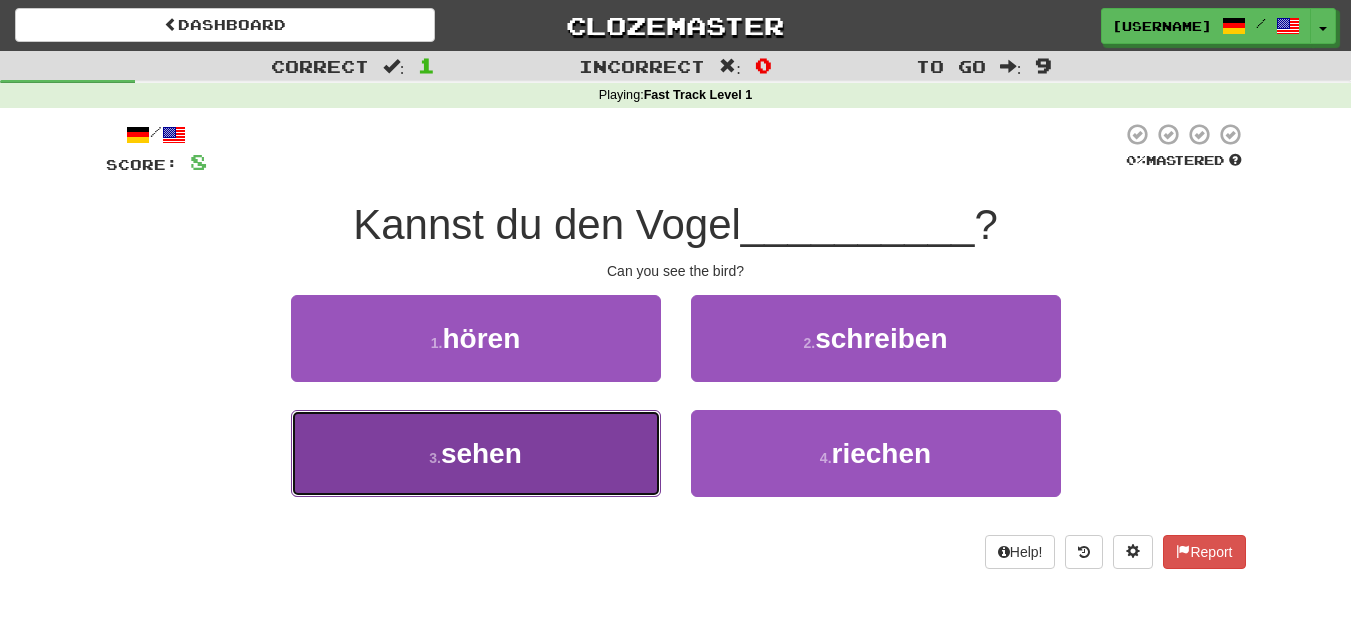click on "3 .  sehen" at bounding box center [476, 453] 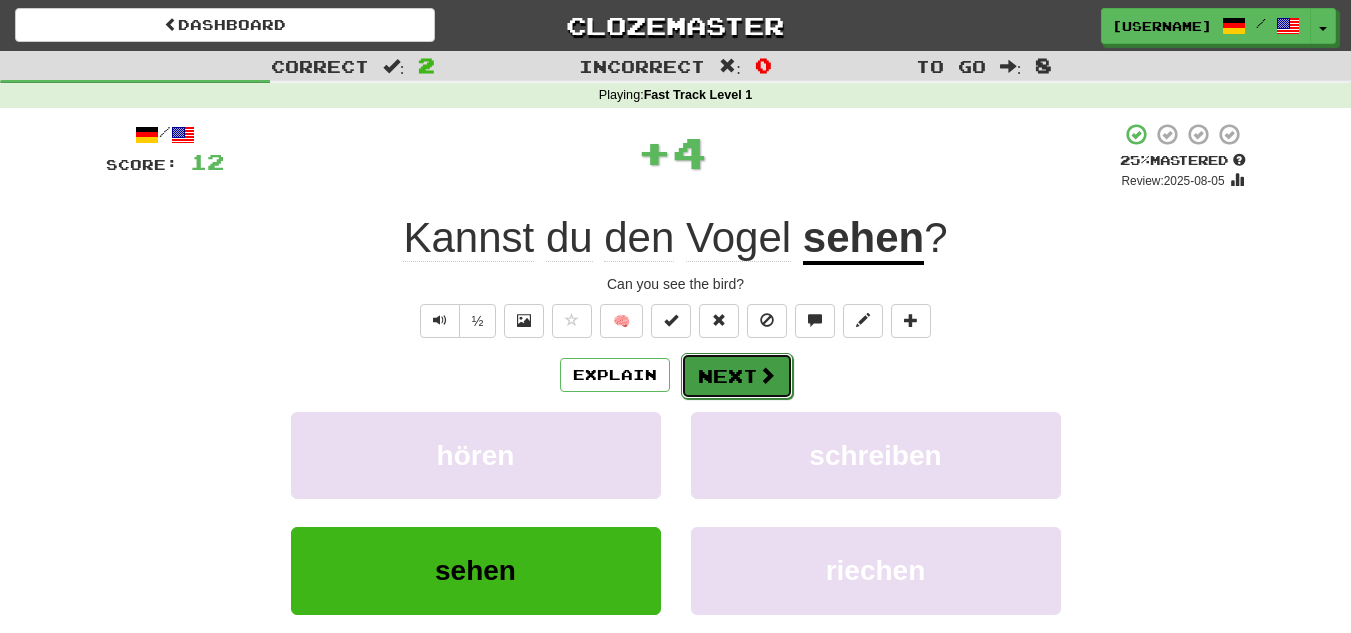 click on "Next" at bounding box center (737, 376) 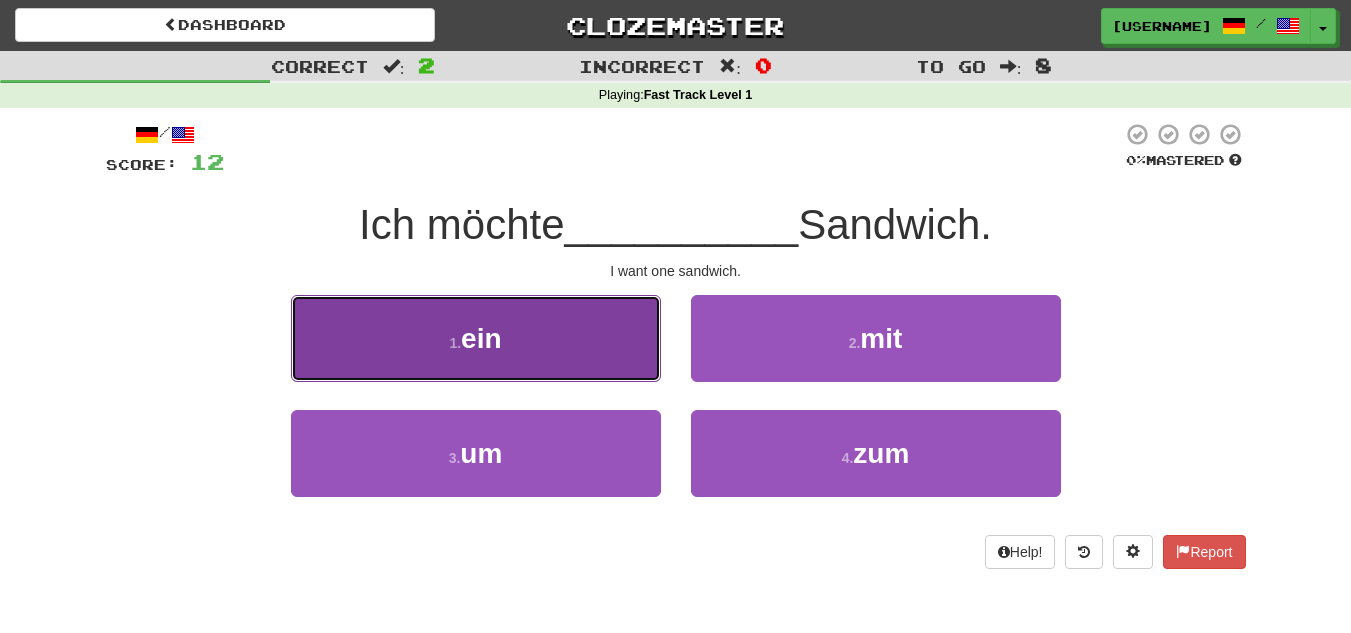 click on "1 .  ein" at bounding box center (476, 338) 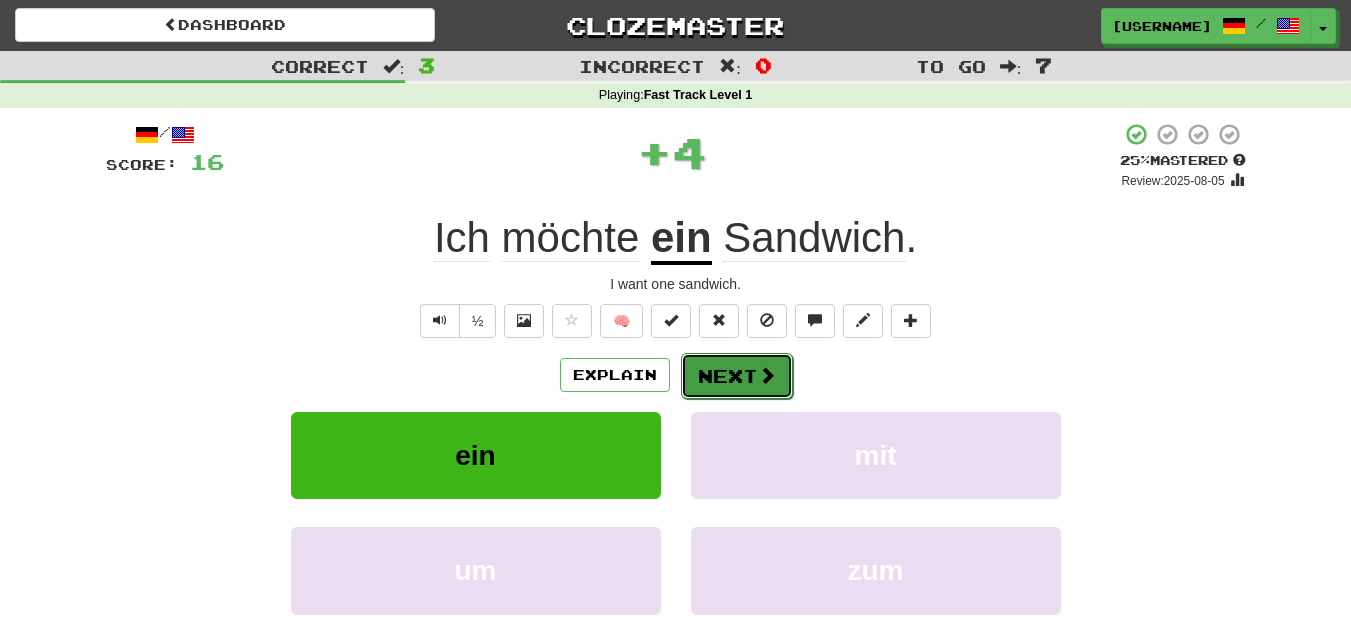click on "Next" at bounding box center (737, 376) 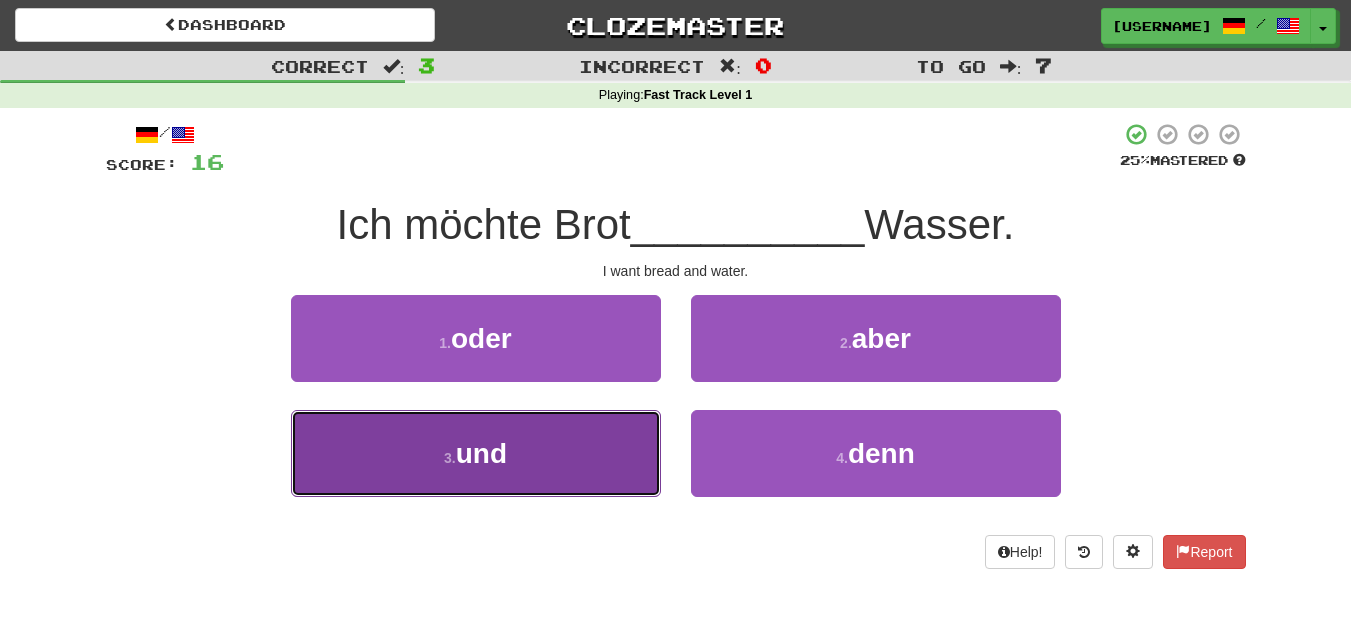 click on "3 .  und" at bounding box center [476, 453] 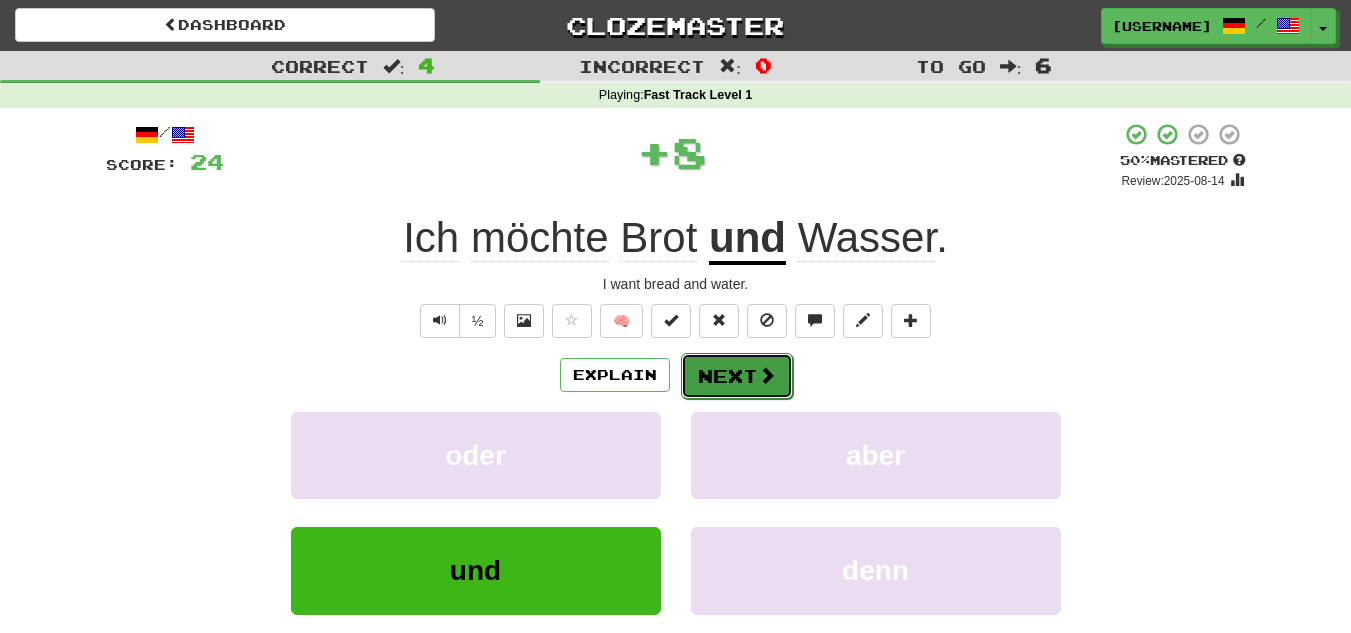 click on "Next" at bounding box center [737, 376] 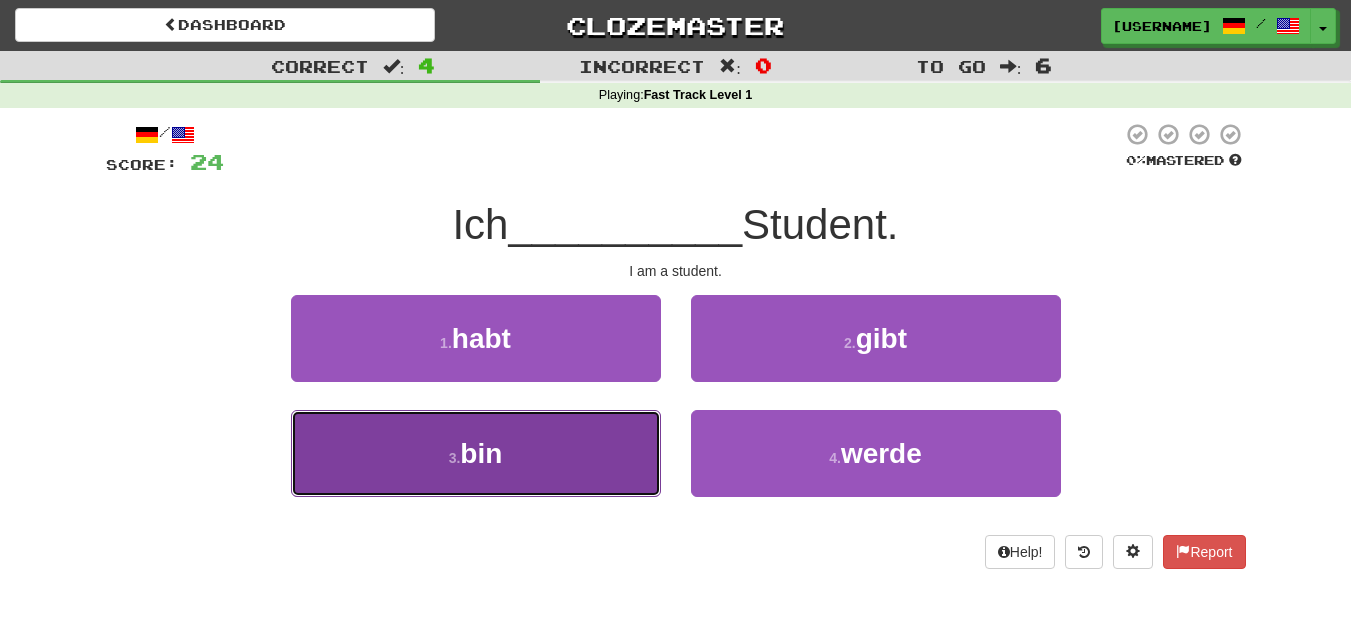 click on "3 .  bin" at bounding box center (476, 453) 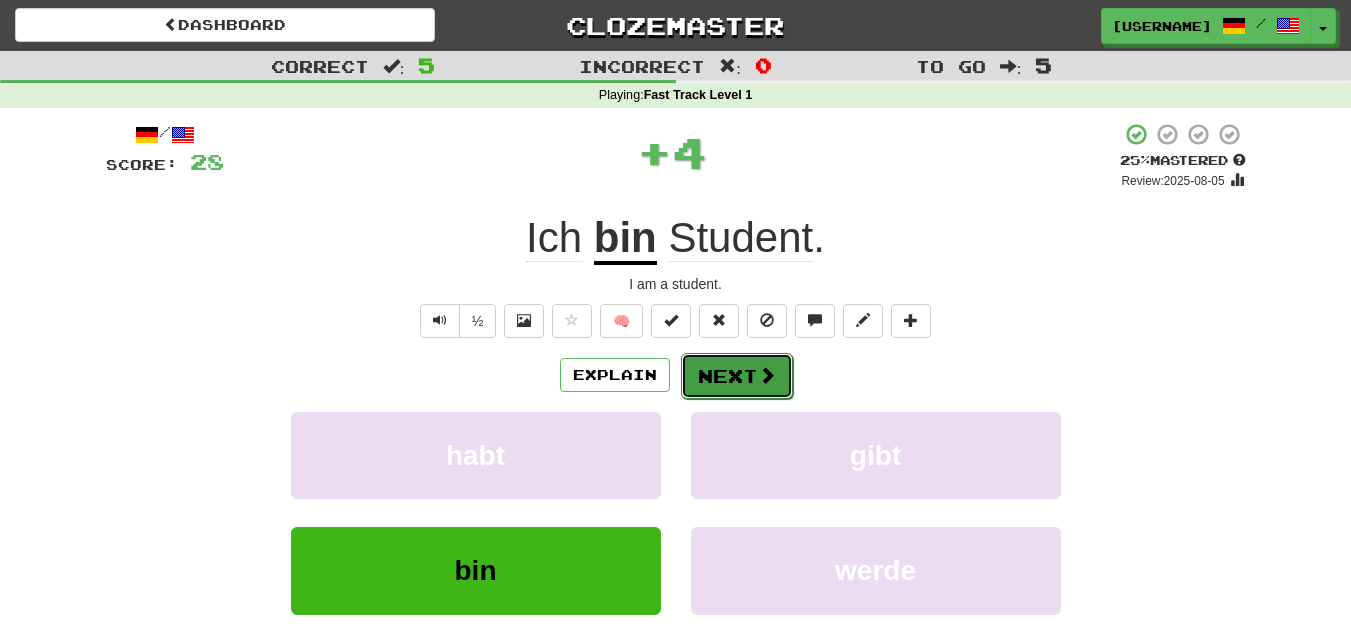 click on "Next" at bounding box center (737, 376) 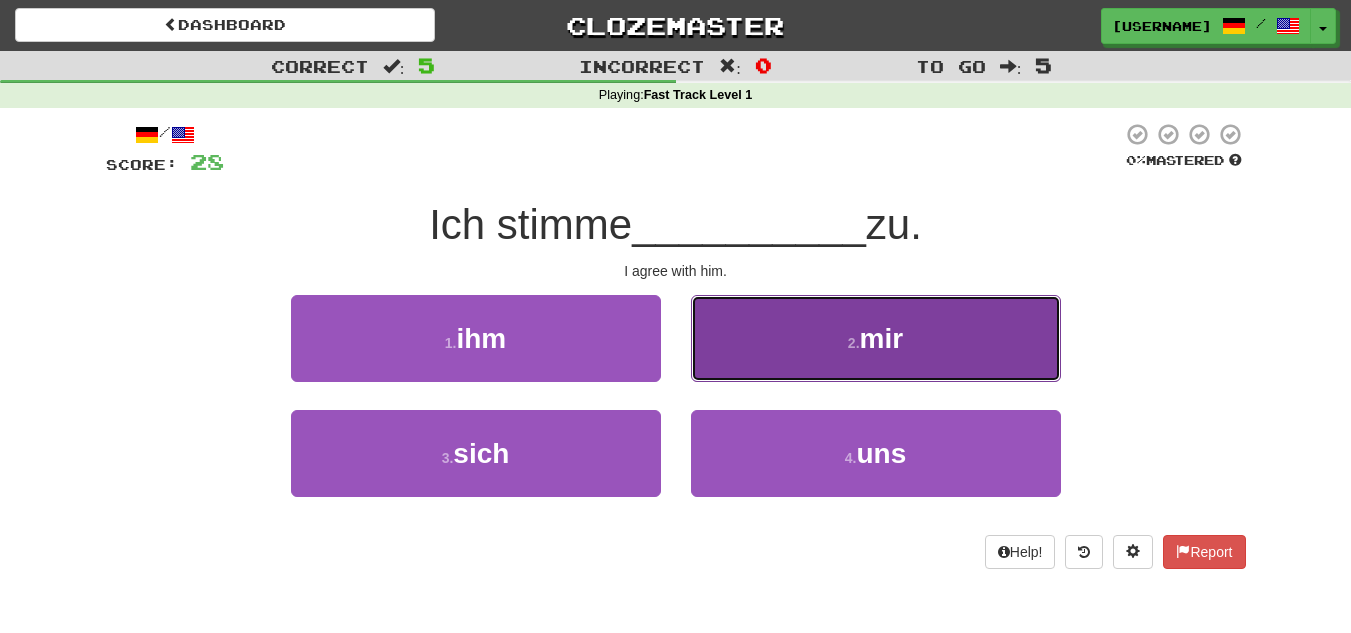 click on "2 .  mir" at bounding box center (876, 338) 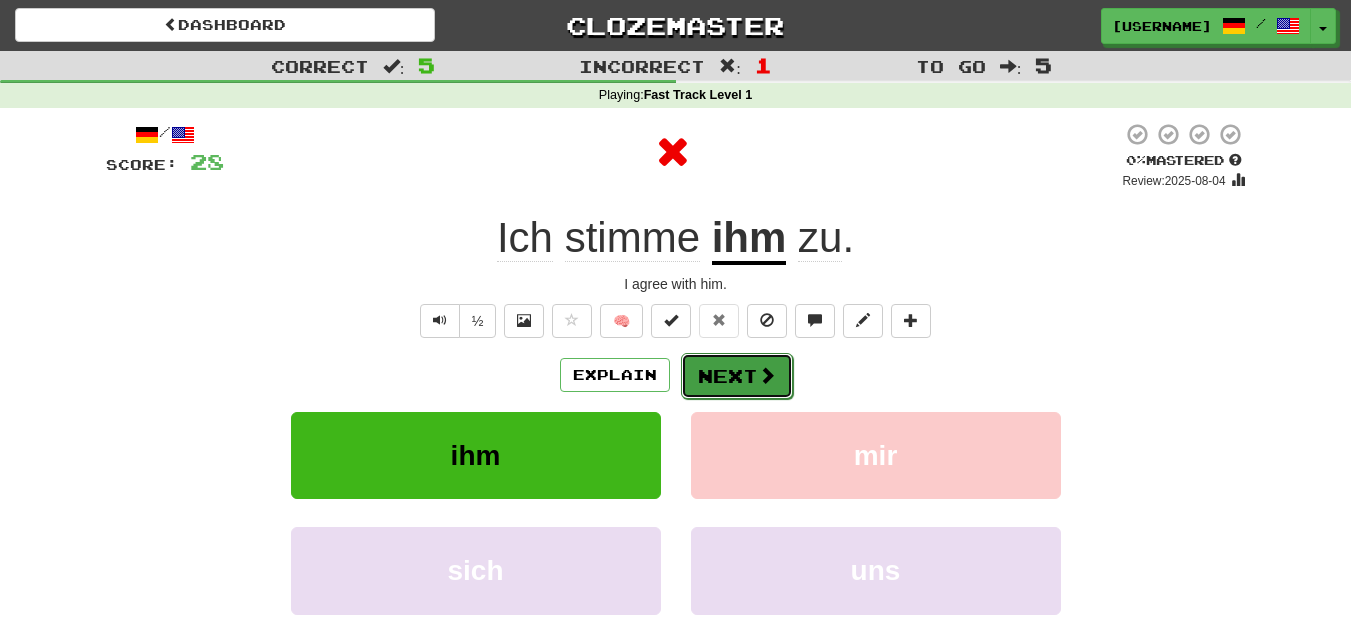 click on "Next" at bounding box center [737, 376] 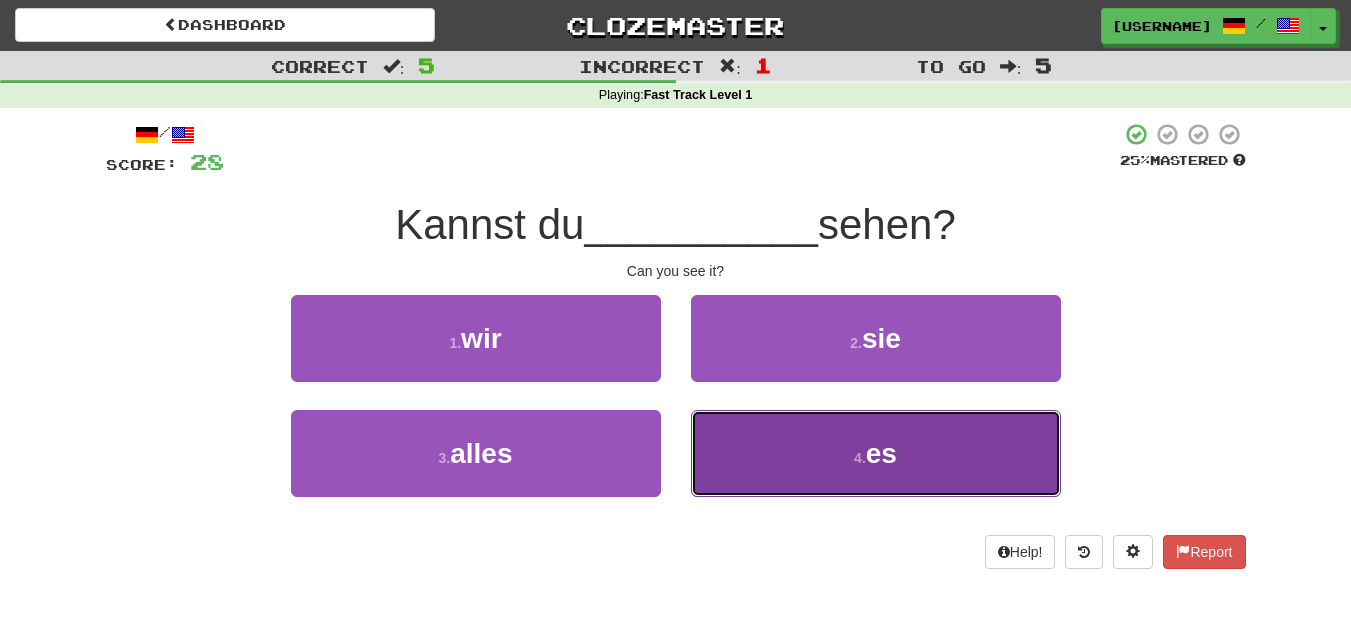 click on "4 .  es" at bounding box center [876, 453] 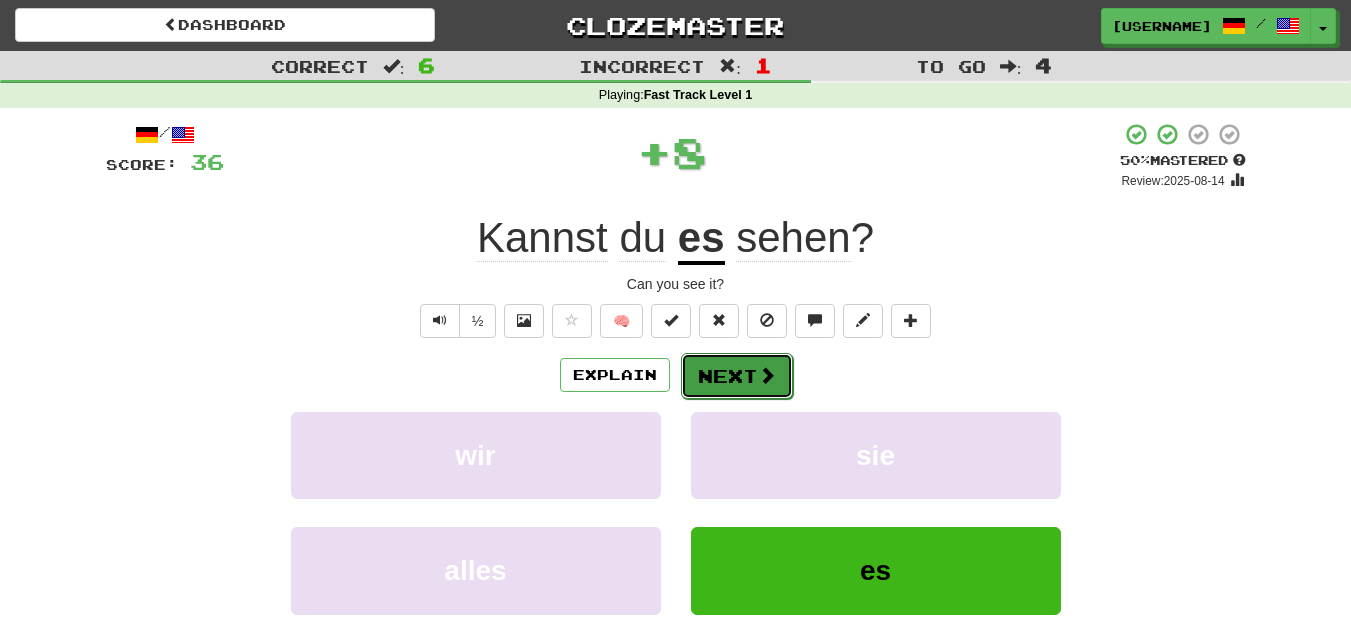 click on "Next" at bounding box center [737, 376] 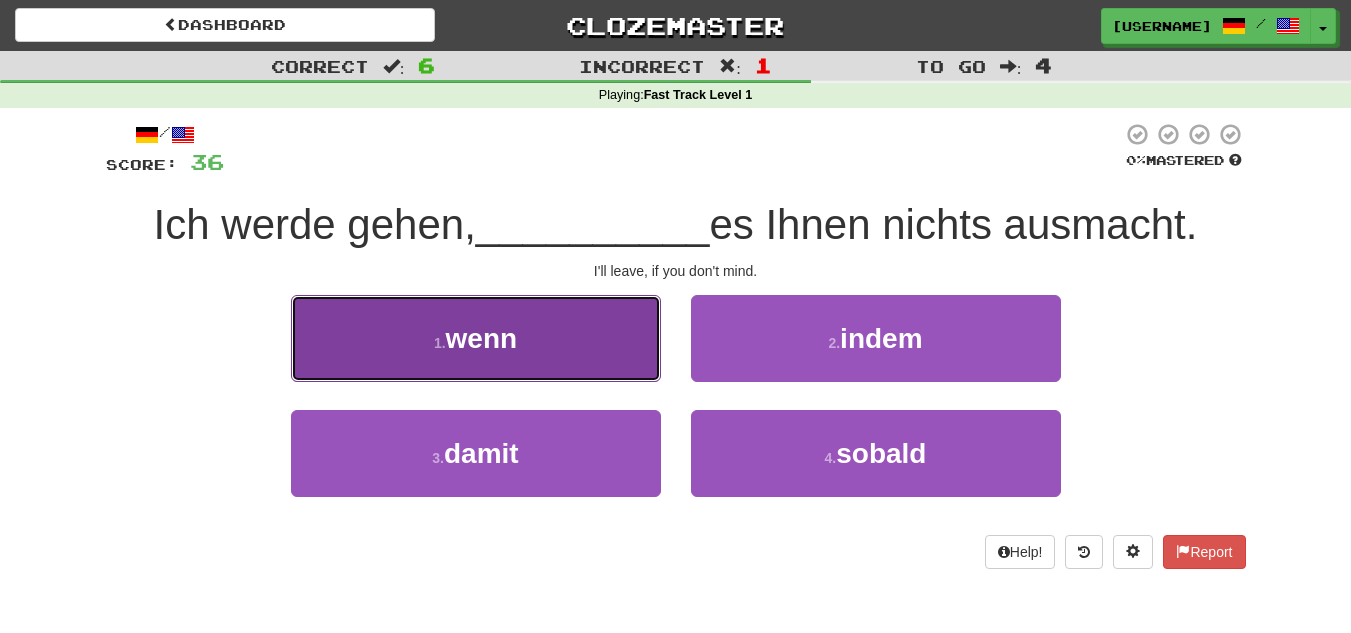 click on "1 .  wenn" at bounding box center [476, 338] 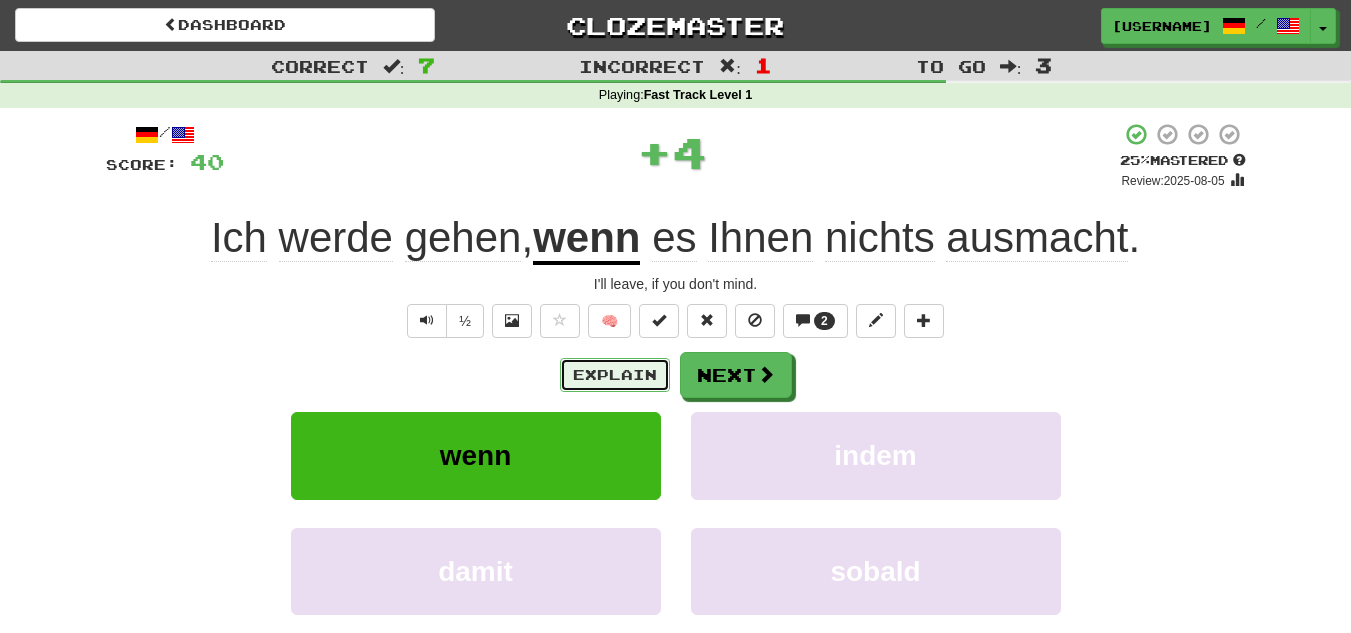 click on "Explain" at bounding box center (615, 375) 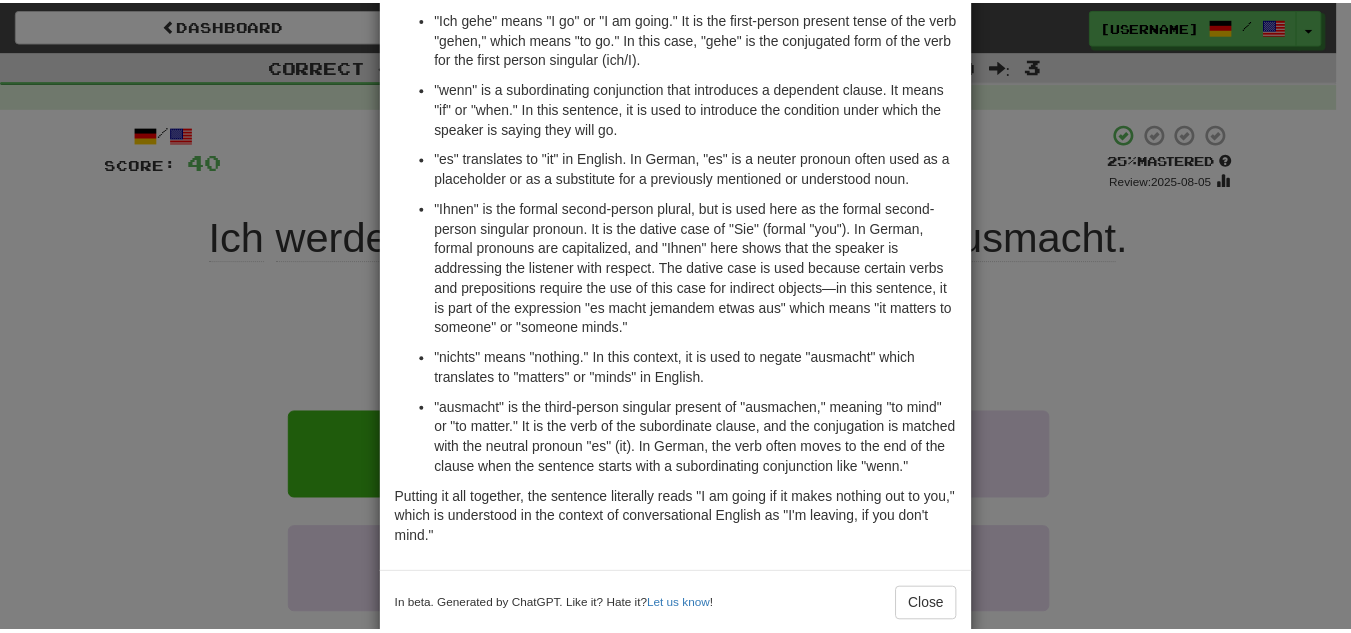 scroll, scrollTop: 193, scrollLeft: 0, axis: vertical 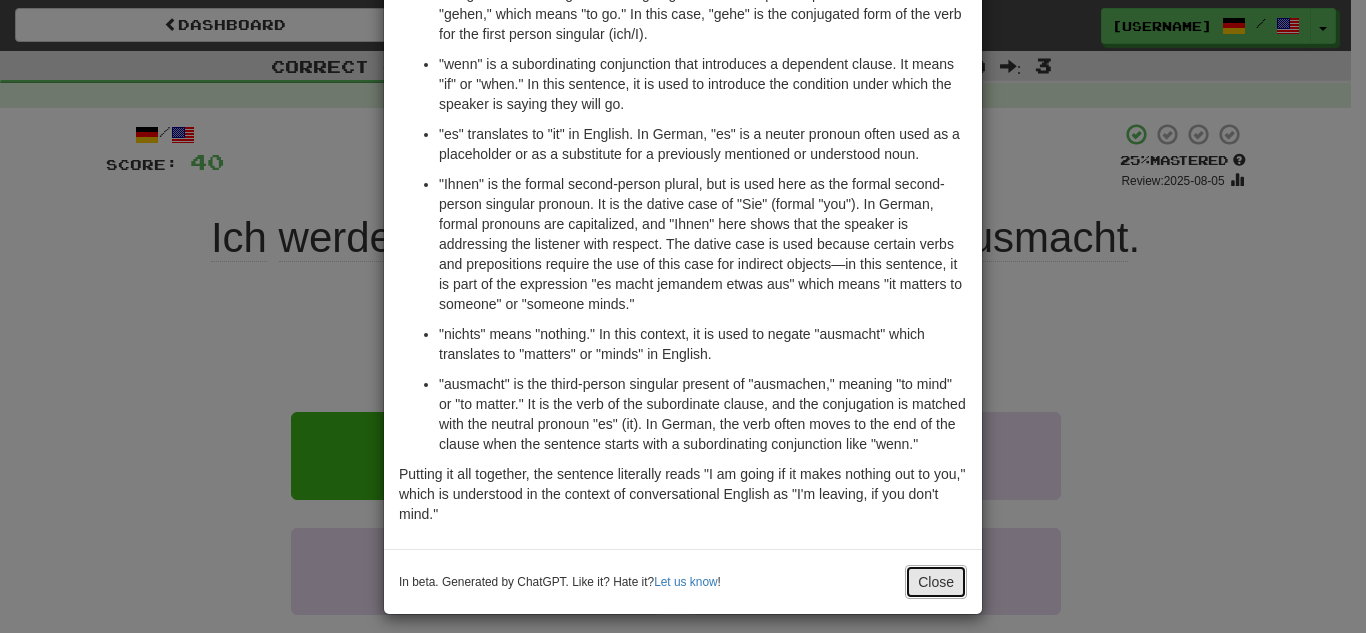 click on "Close" at bounding box center (936, 582) 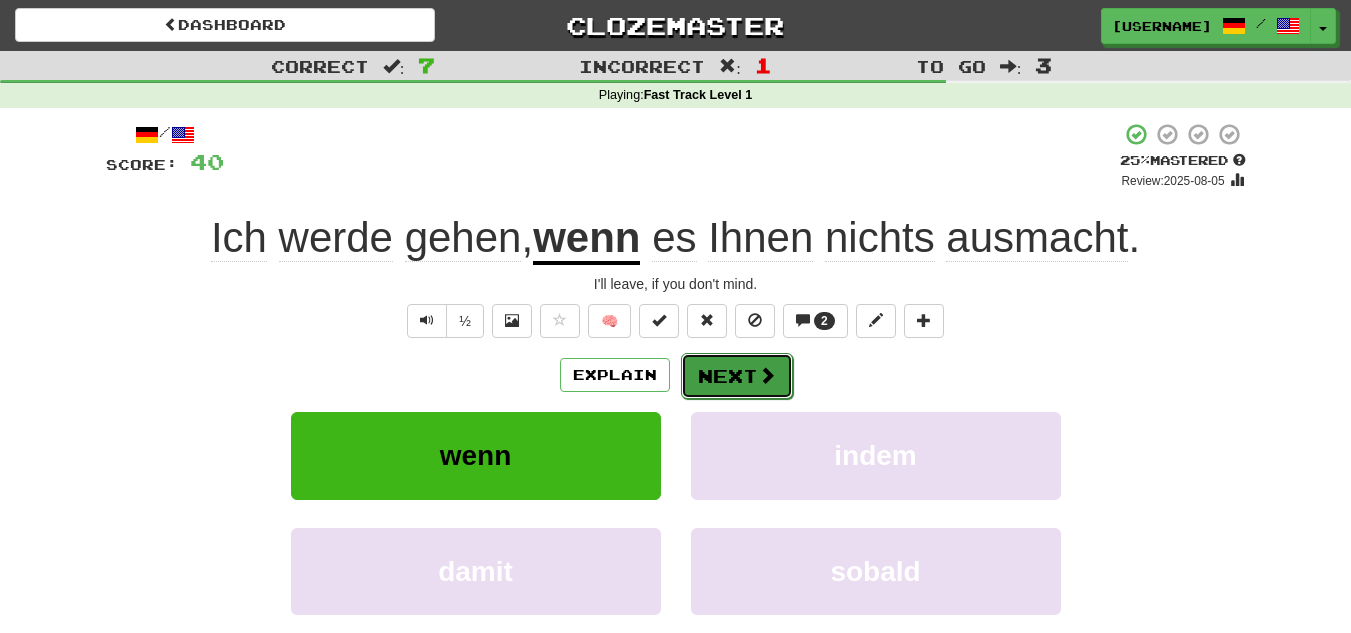 click on "Next" at bounding box center (737, 376) 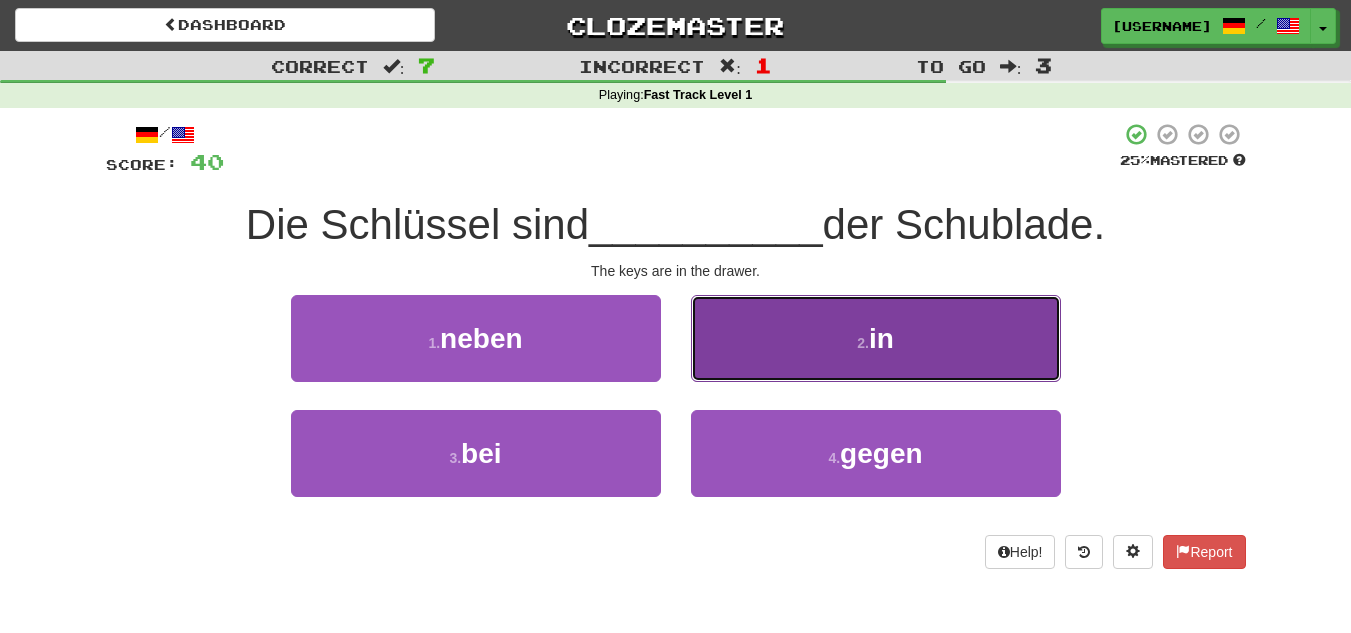 click on "2 .  in" at bounding box center [876, 338] 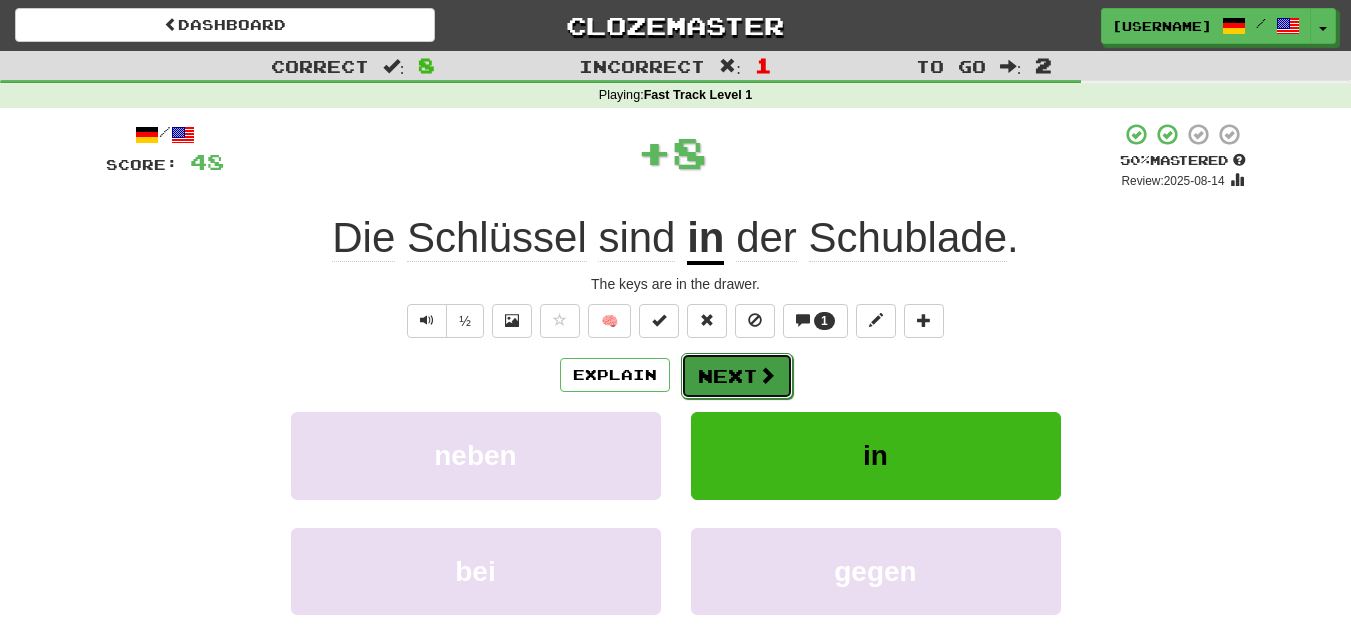 click on "Next" at bounding box center (737, 376) 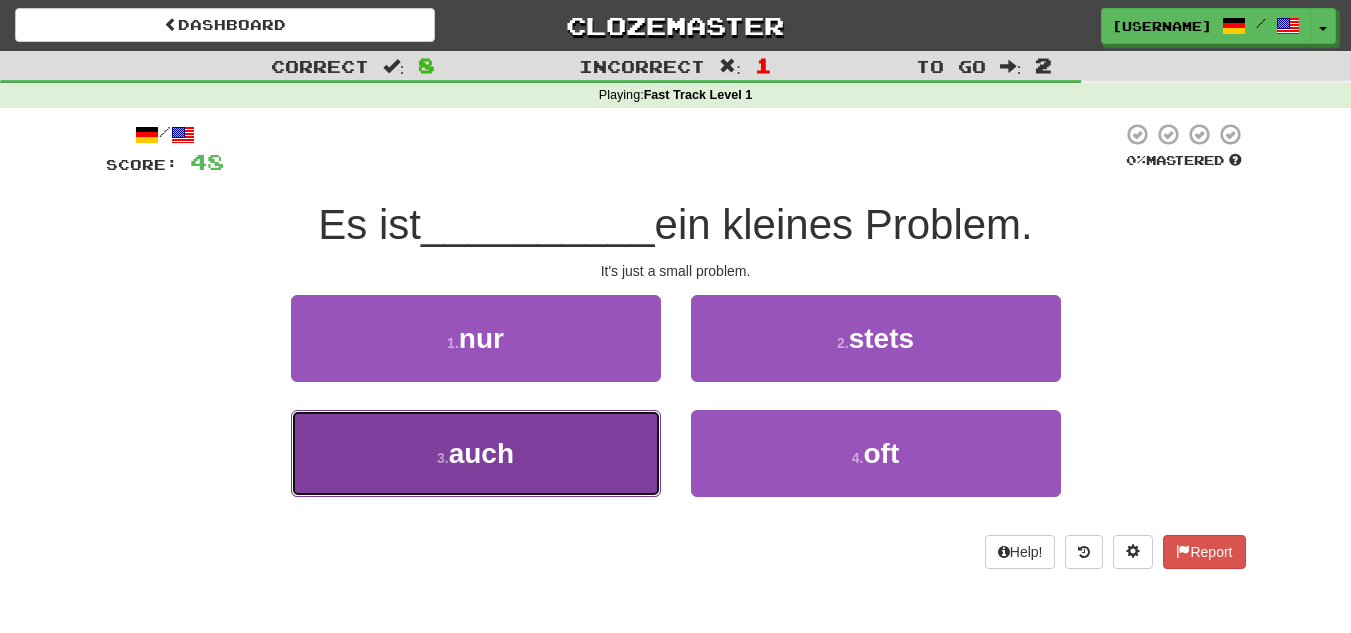 click on "3 .  auch" at bounding box center (476, 453) 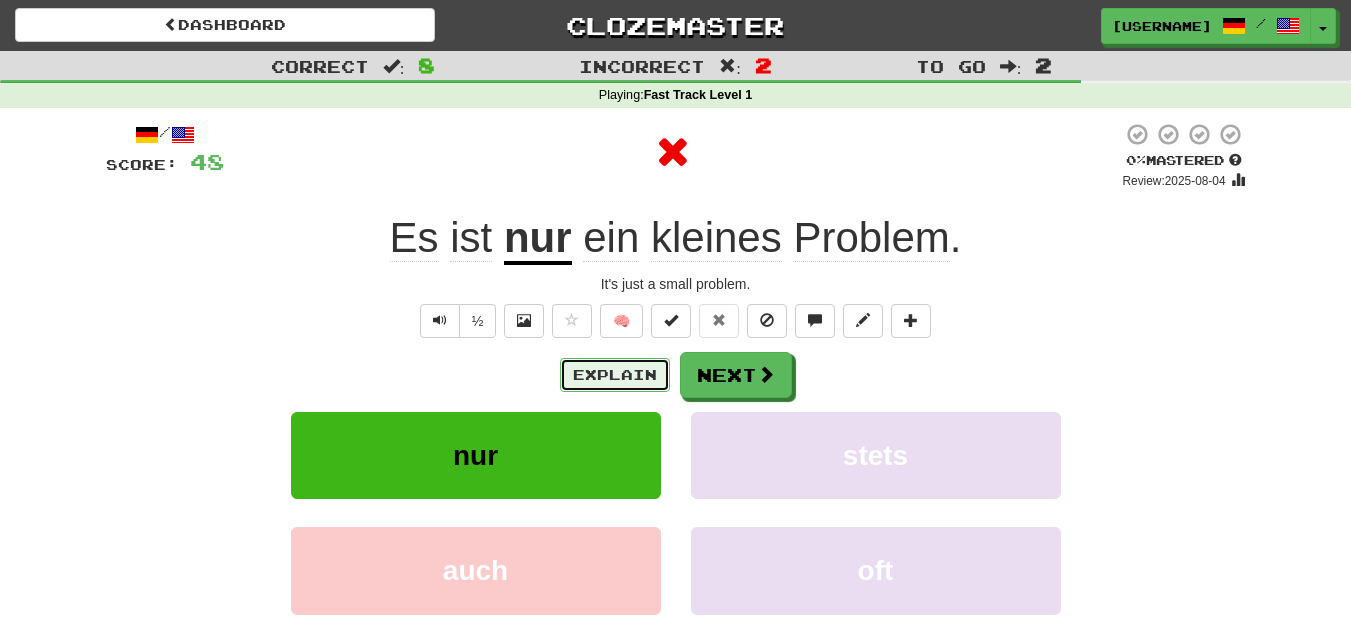 click on "Explain" at bounding box center [615, 375] 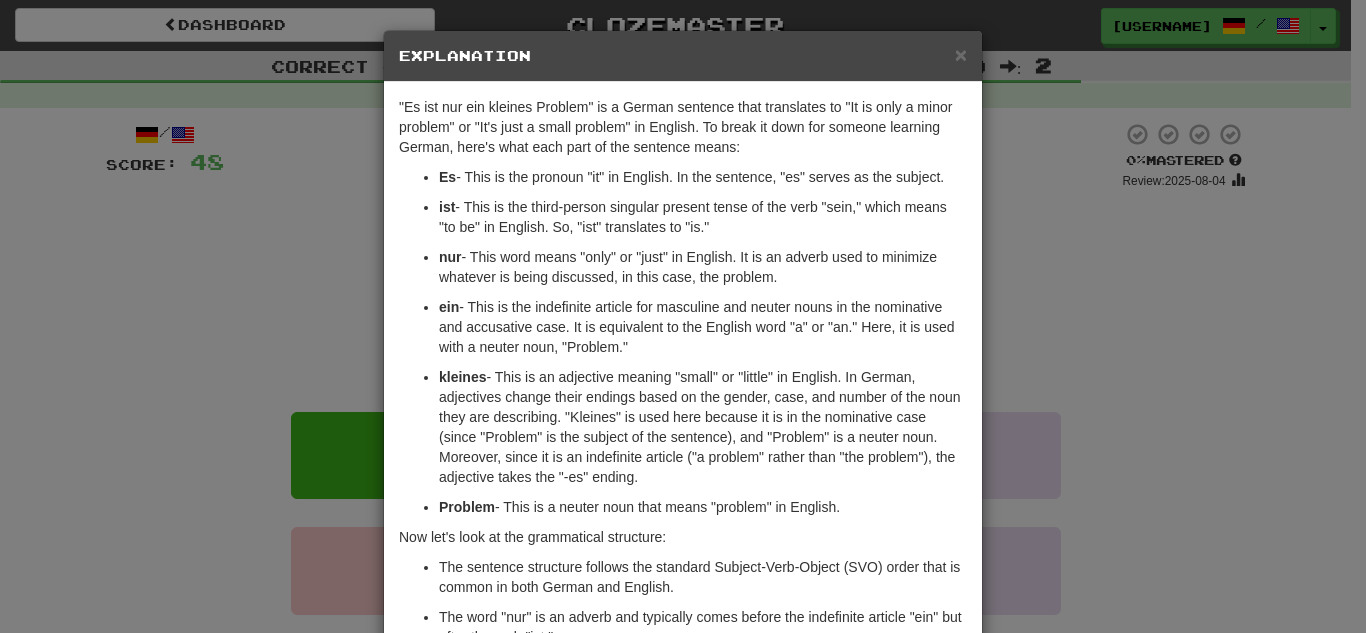 click on "× Explanation "Es ist nur ein kleines Problem" is a German sentence that translates to "It is only a minor problem" or "It's just a small problem" in English. To break it down for someone learning German, here's what each part of the sentence means:
Es  - This is the pronoun "it" in English. In the sentence, "es" serves as the subject.
ist  - This is the third-person singular present tense of the verb "sein," which means "to be" in English. So, "ist" translates to "is."
nur  - This word means "only" or "just" in English. It is an adverb used to minimize whatever is being discussed, in this case, the problem.
ein  - This is the indefinite article for masculine and neuter nouns in the nominative and accusative case. It is equivalent to the English word "a" or "an." Here, it is used with a neuter noun, "Problem."
kleines
Problem  - This is a neuter noun that means "problem" in English.
Now let's look at the grammatical structure:
Let us know !" at bounding box center (683, 316) 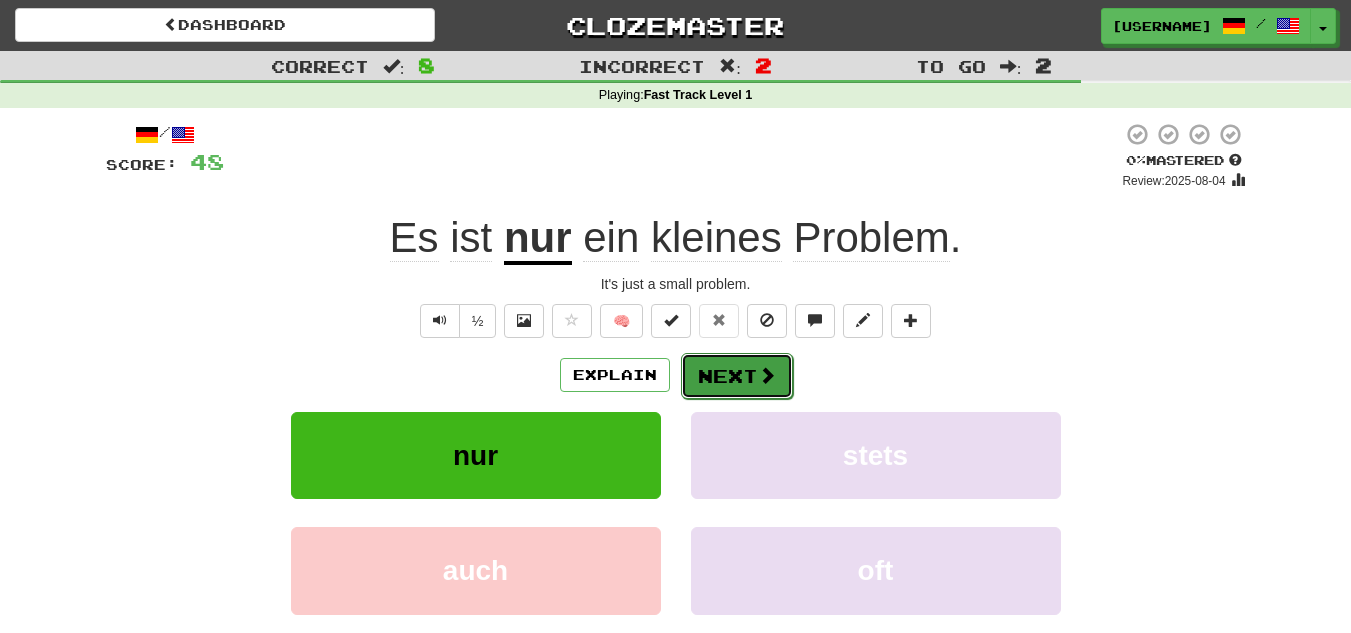 click on "Next" at bounding box center [737, 376] 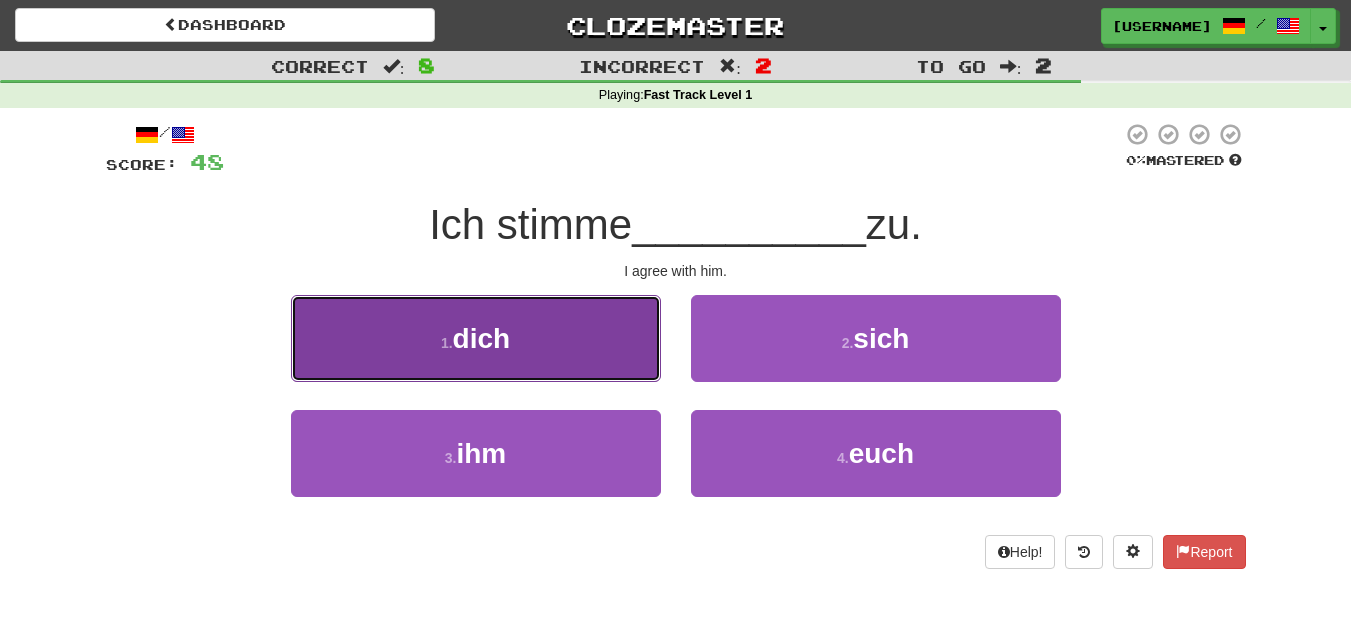 click on "1 .  dich" at bounding box center [476, 338] 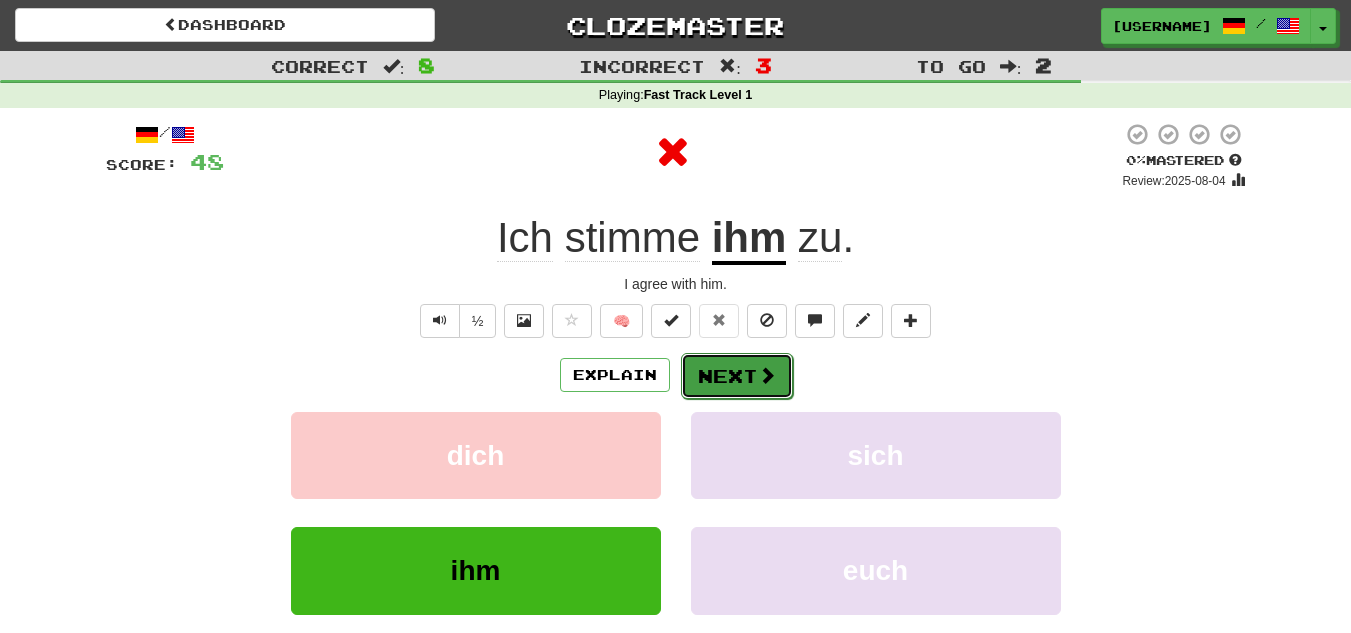 click on "Next" at bounding box center (737, 376) 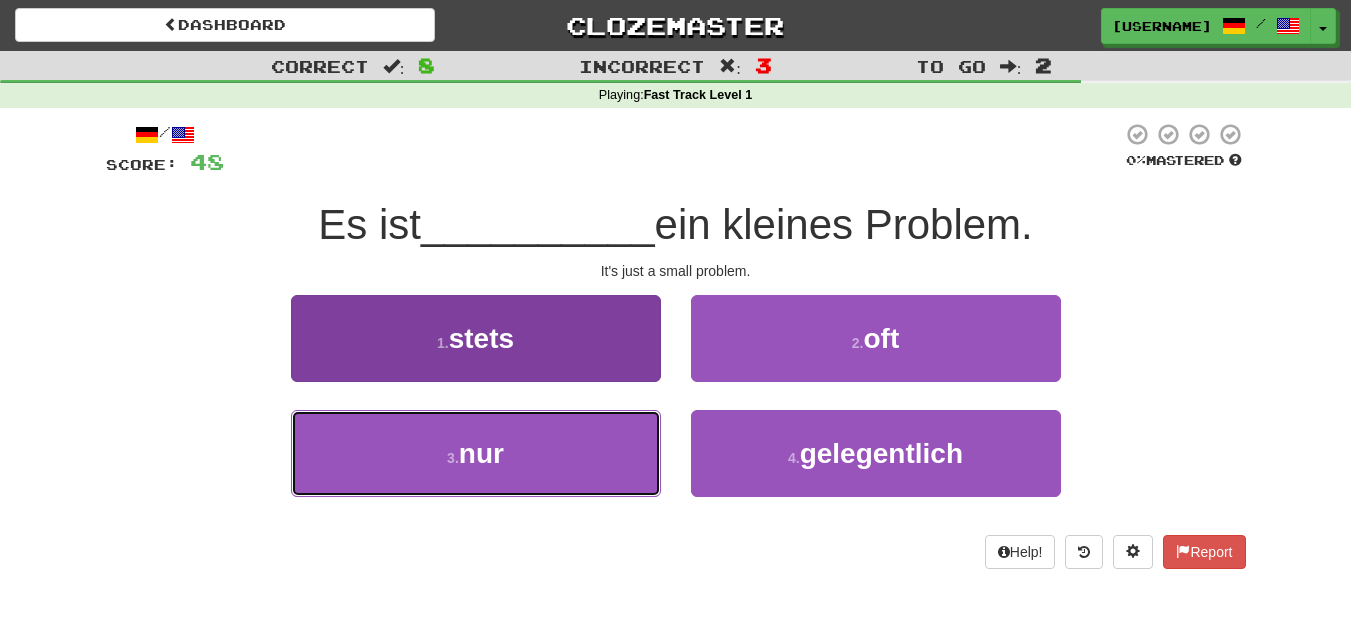 click on "3 .  nur" at bounding box center (476, 453) 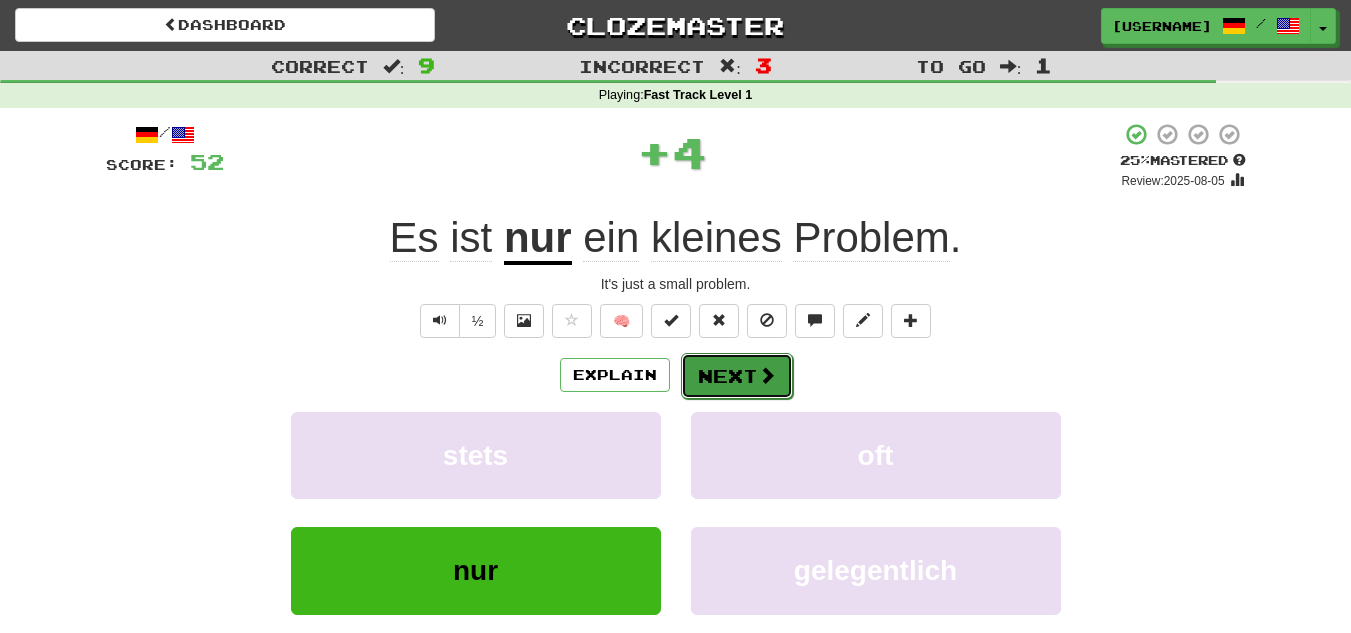 click on "Next" at bounding box center (737, 376) 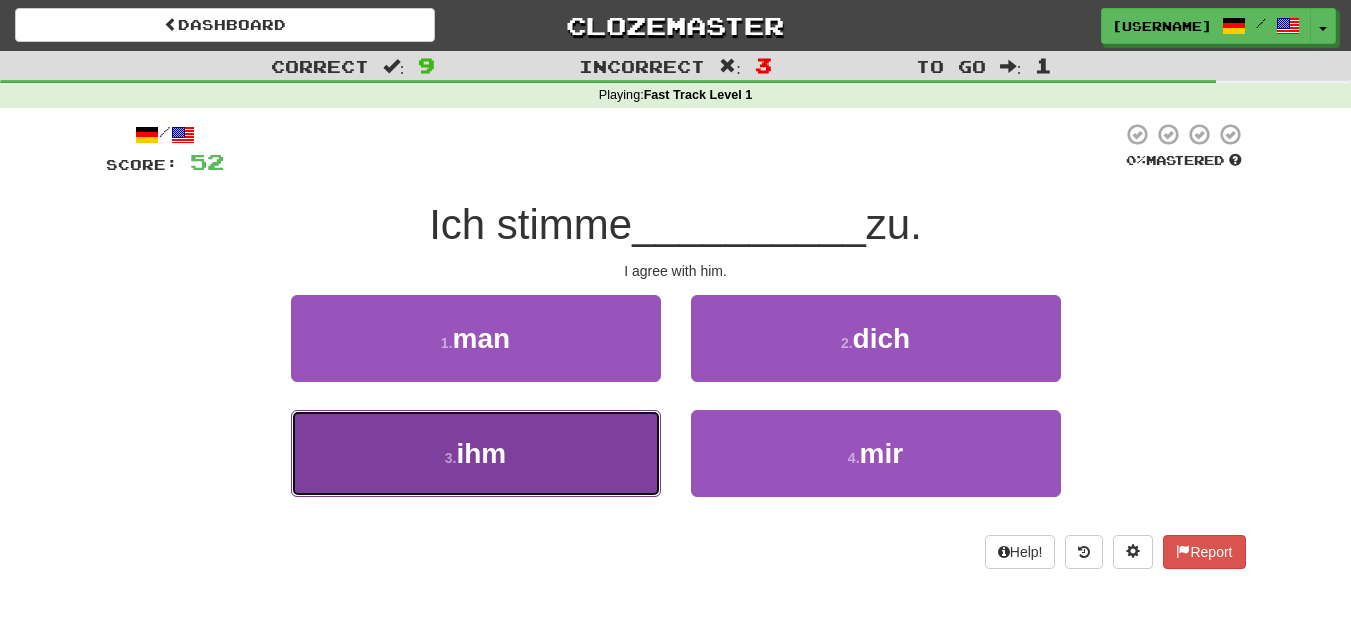 click on "3 .  ihm" at bounding box center (476, 453) 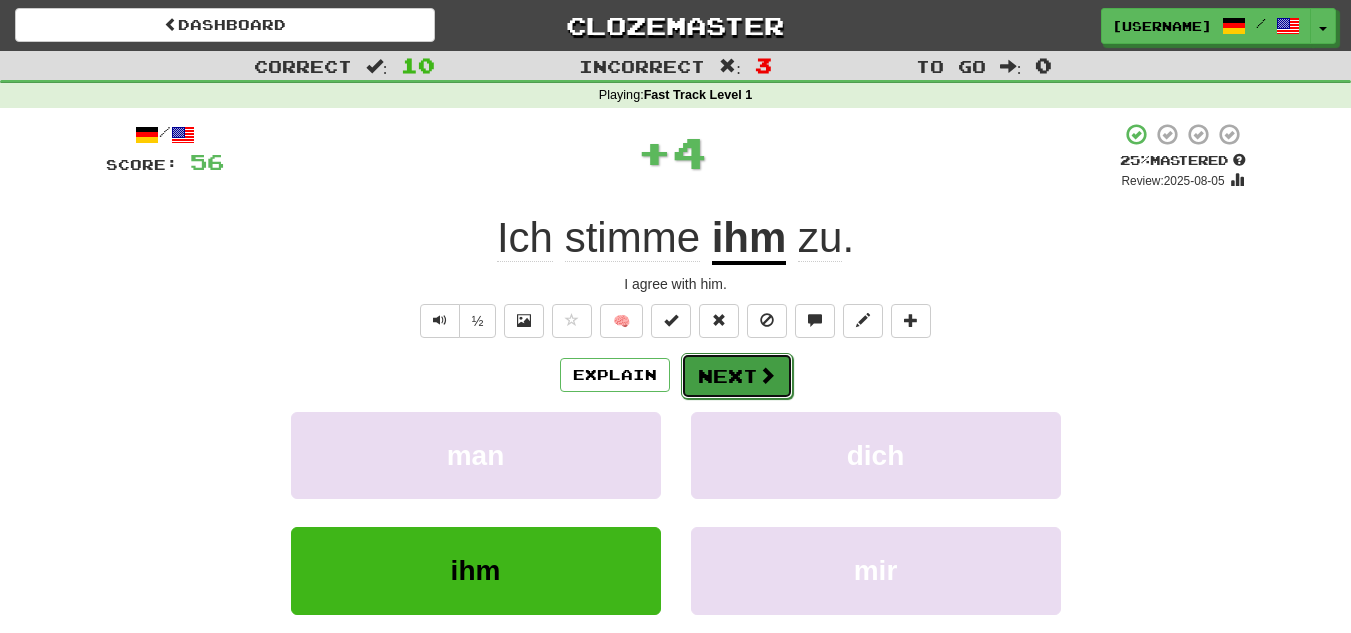 click on "Next" at bounding box center (737, 376) 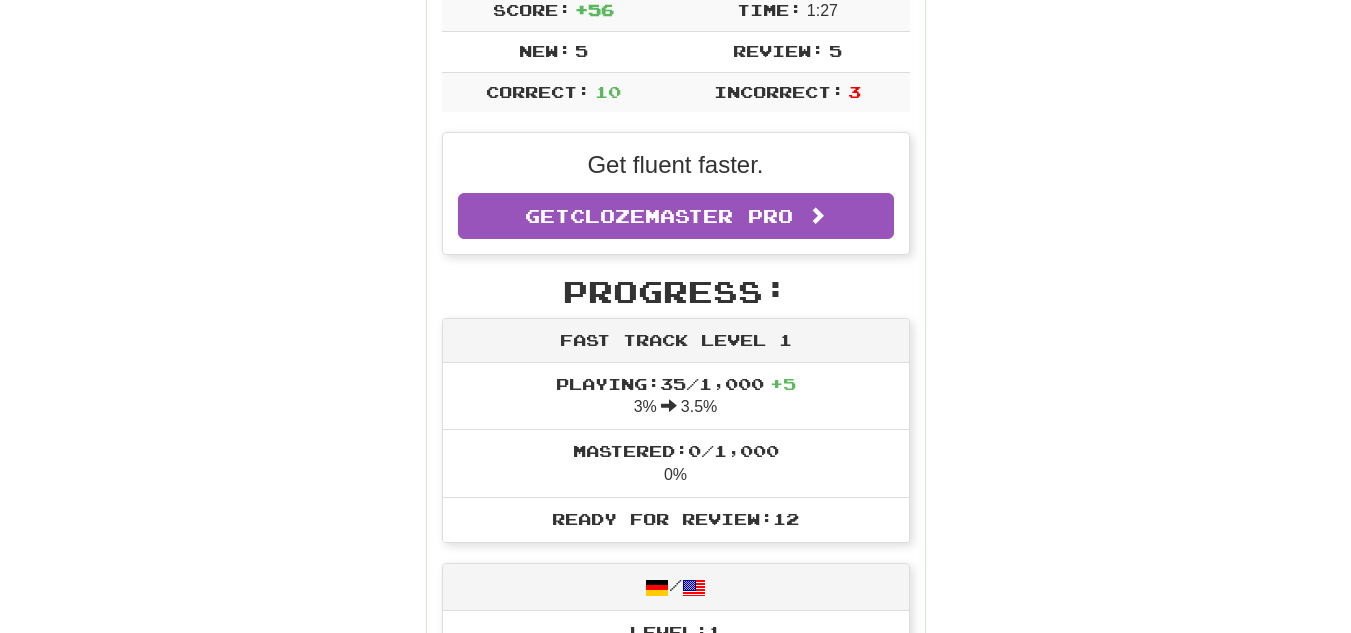 scroll, scrollTop: 0, scrollLeft: 0, axis: both 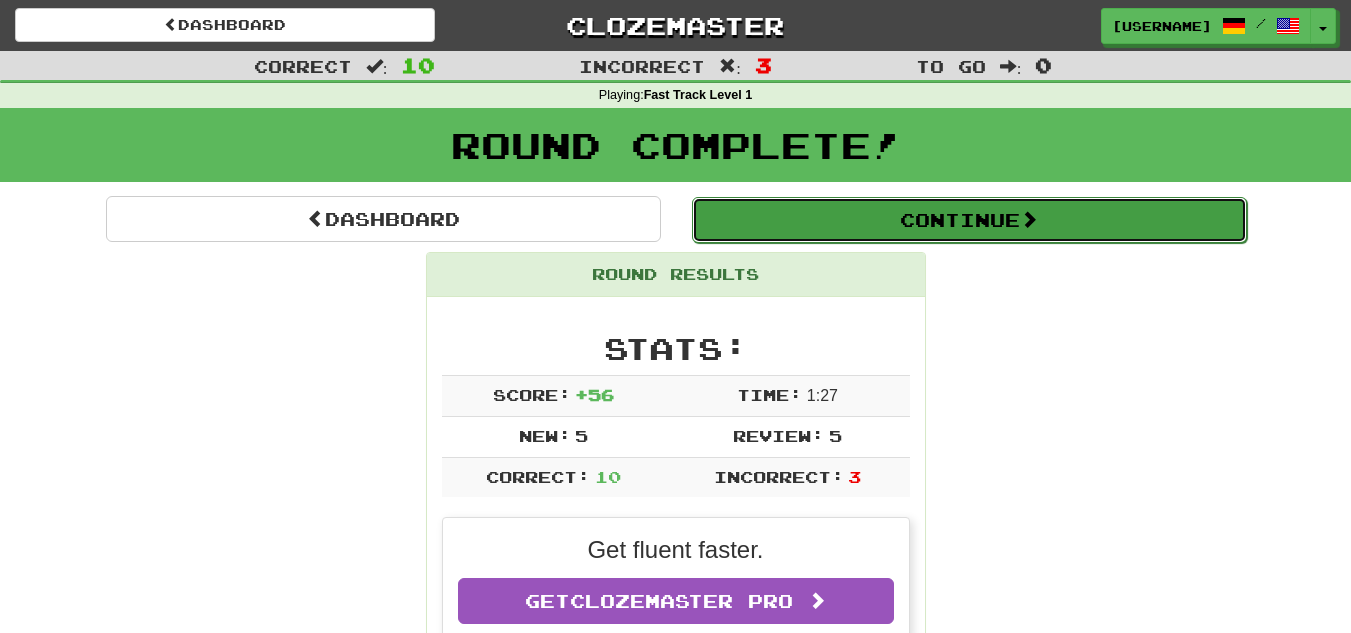 click on "Continue" at bounding box center [969, 220] 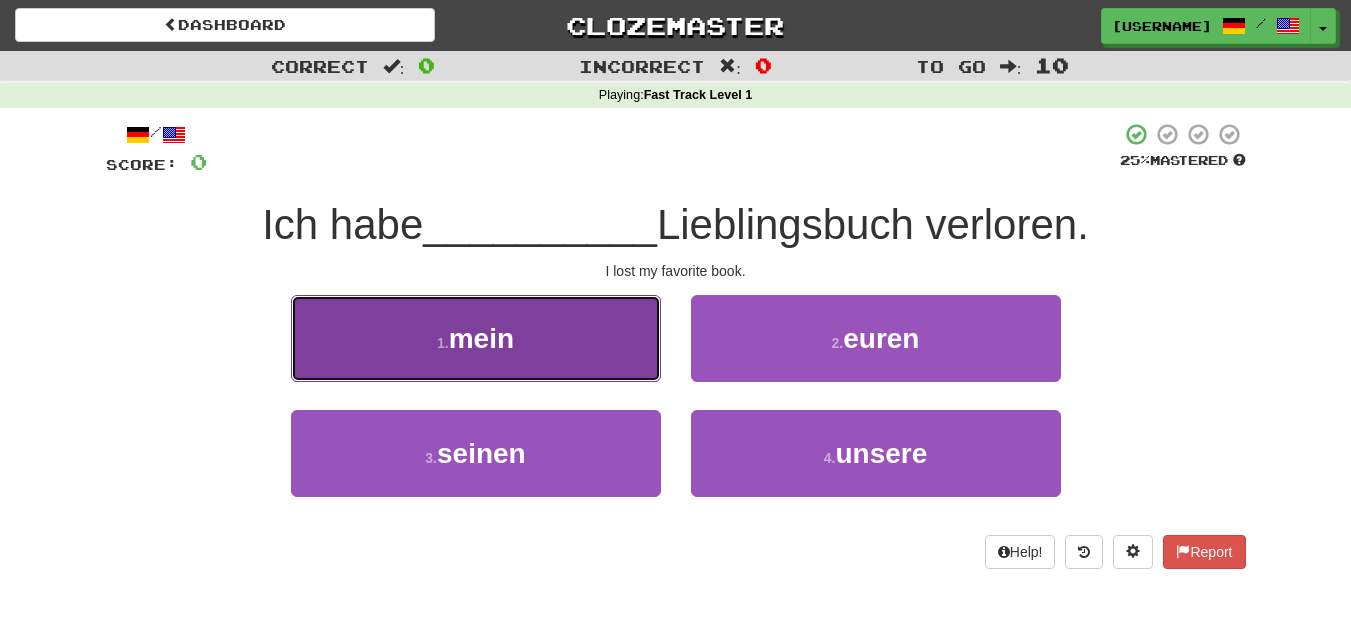 click on "1 .  mein" at bounding box center (476, 338) 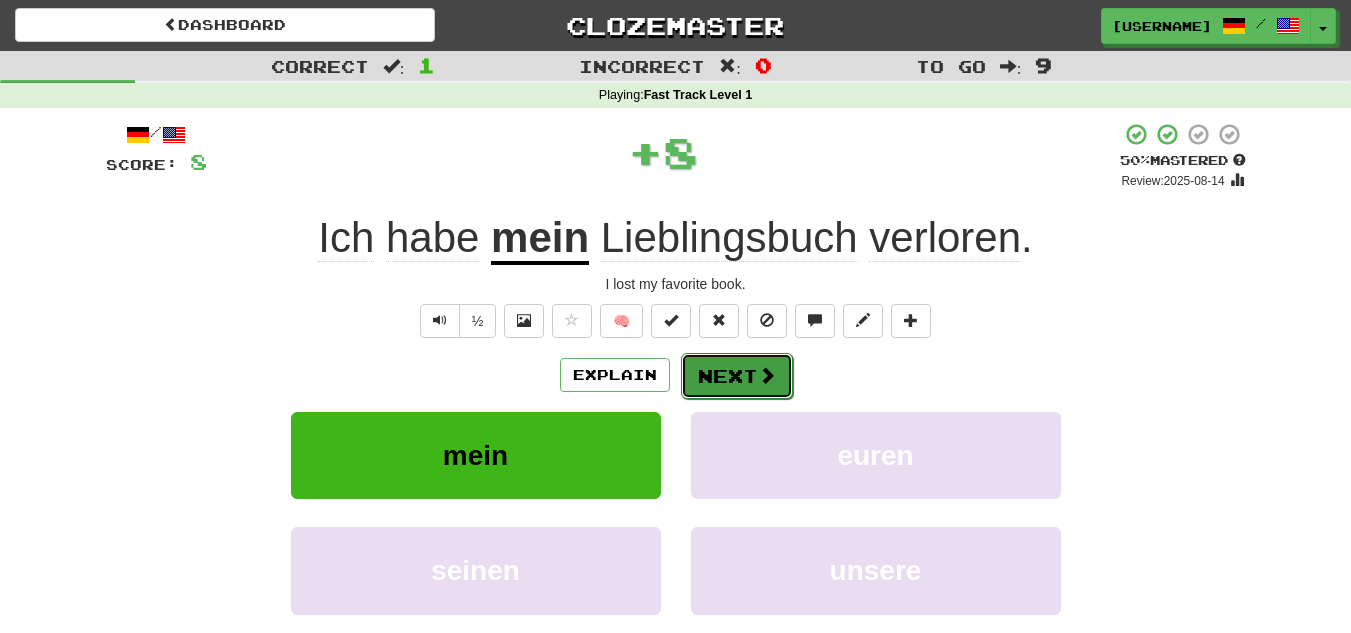 click on "Next" at bounding box center [737, 376] 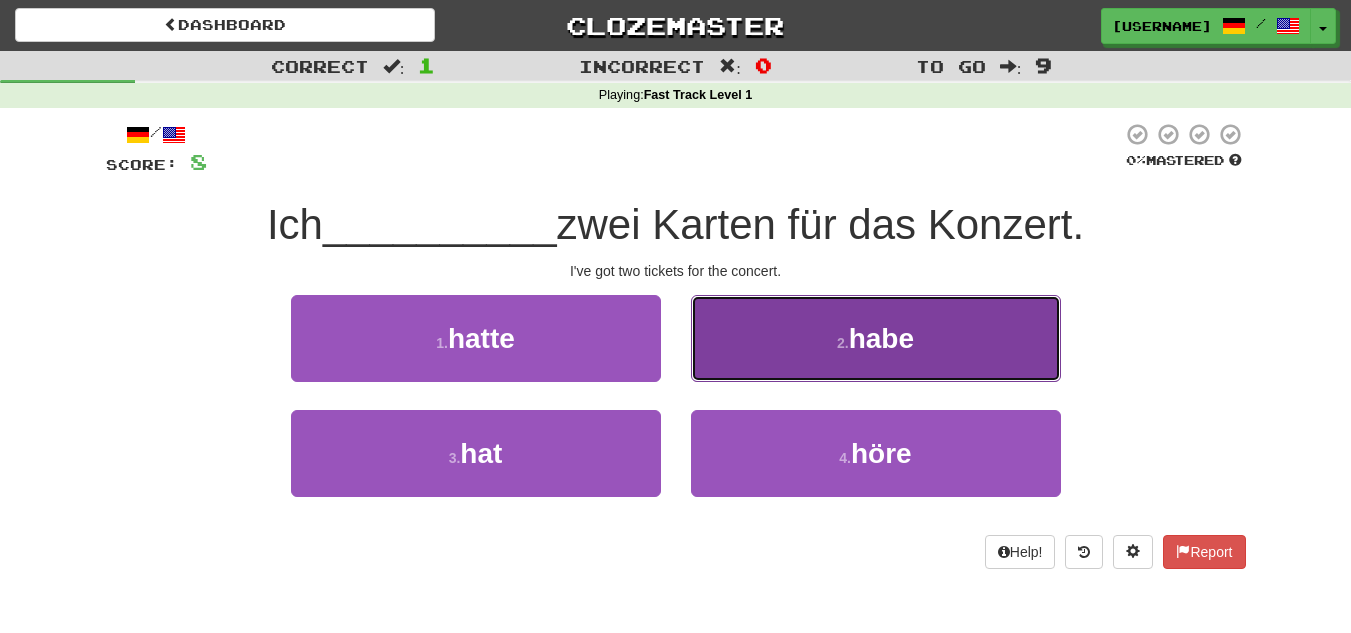 click on "2 .  habe" at bounding box center [876, 338] 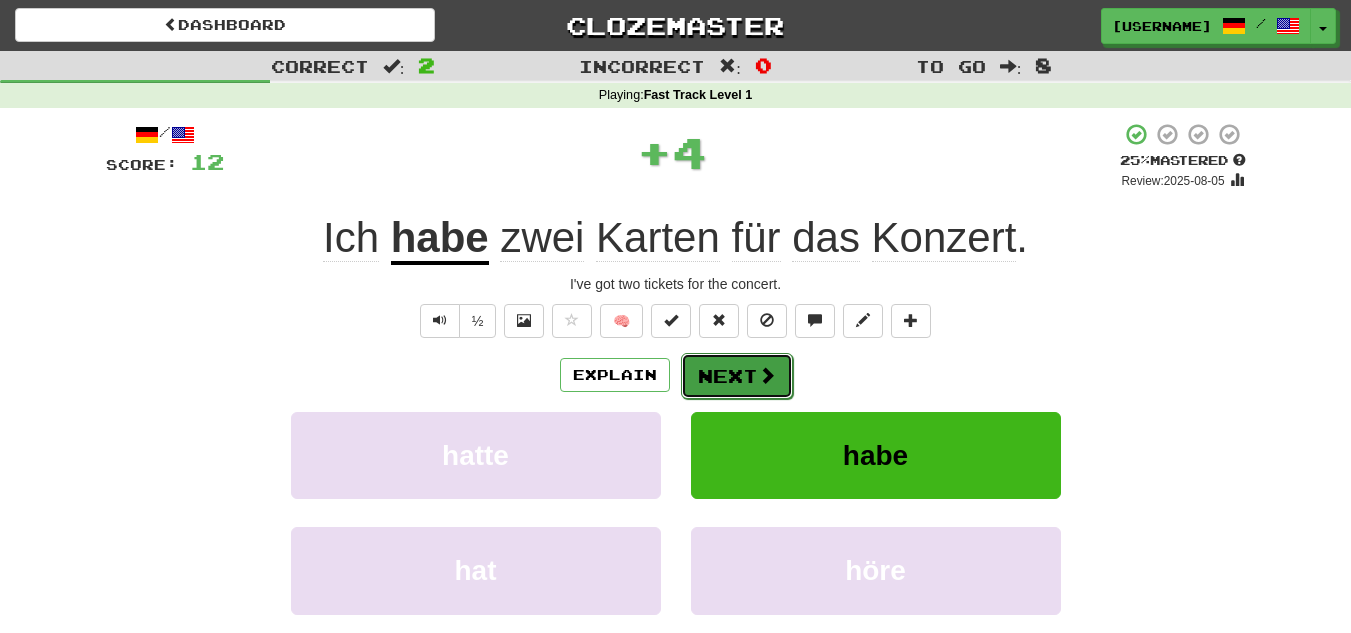 click on "Next" at bounding box center [737, 376] 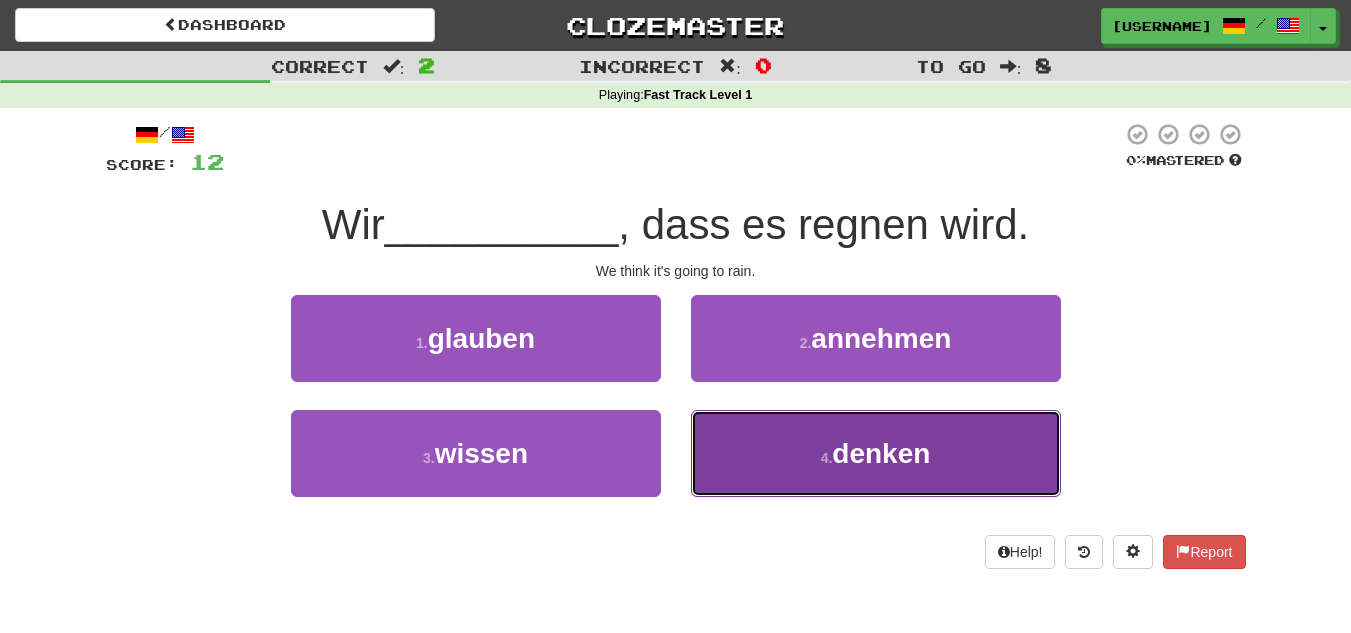 click on "4 .  denken" at bounding box center (876, 453) 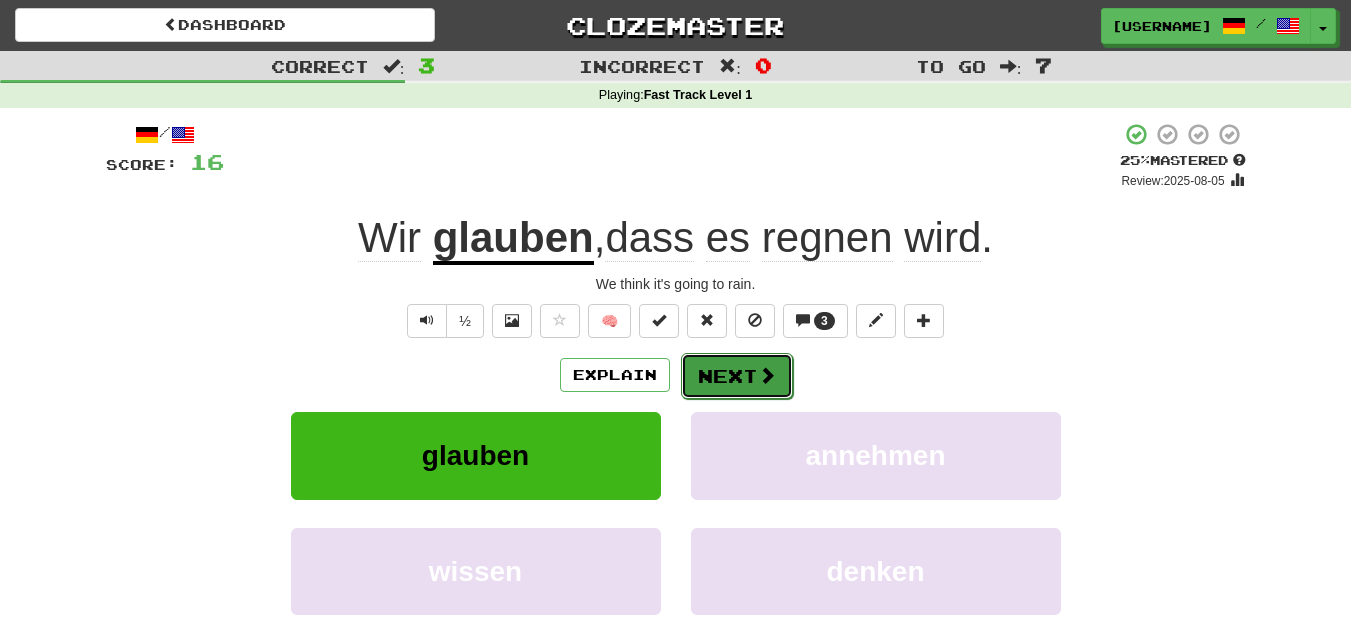 click on "Next" at bounding box center [737, 376] 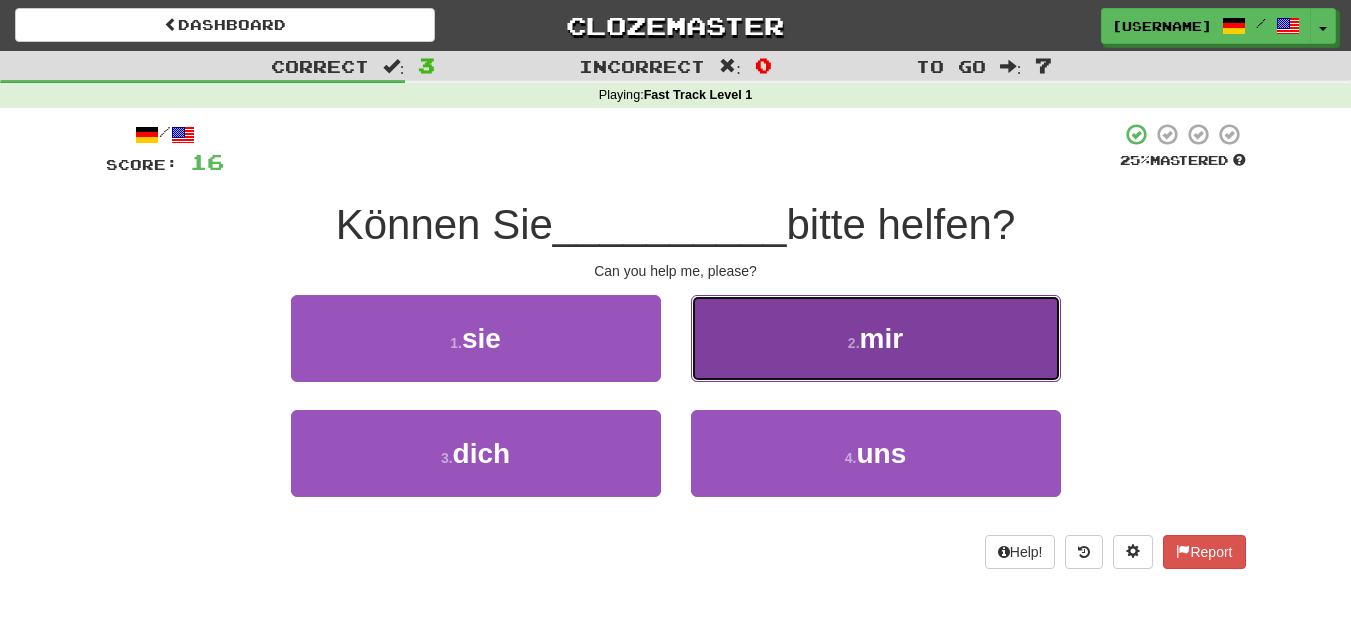 click on "2 .  mir" at bounding box center (876, 338) 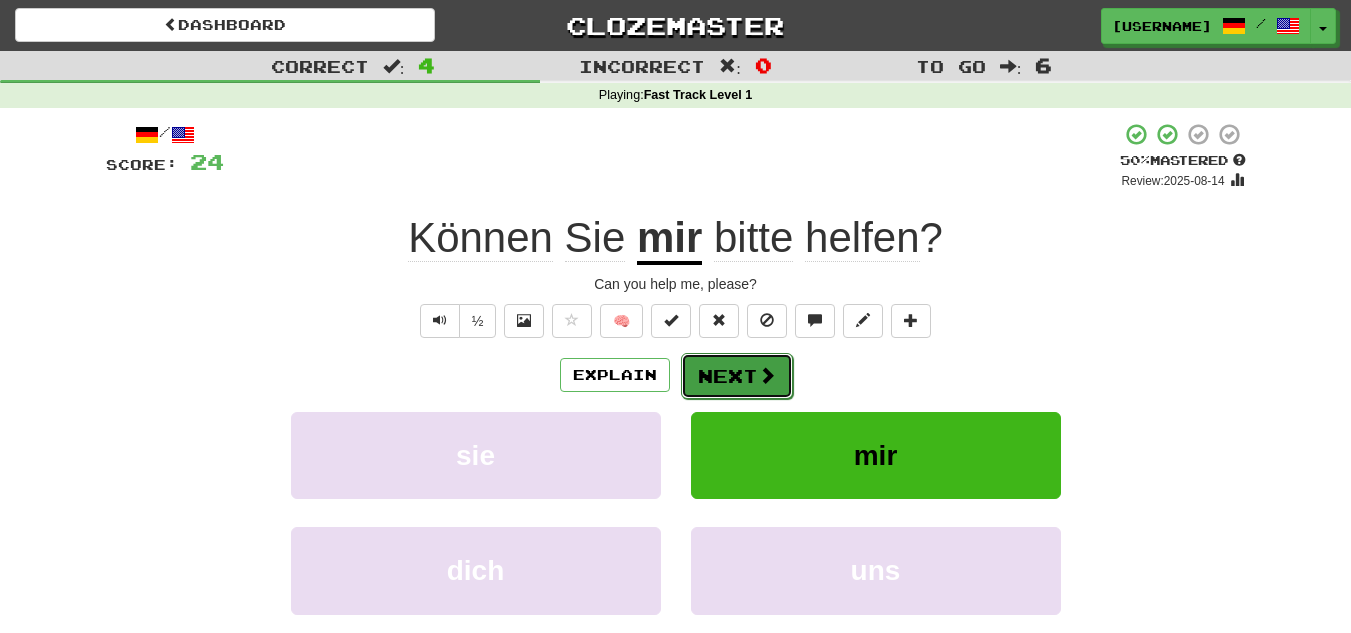 click at bounding box center [767, 375] 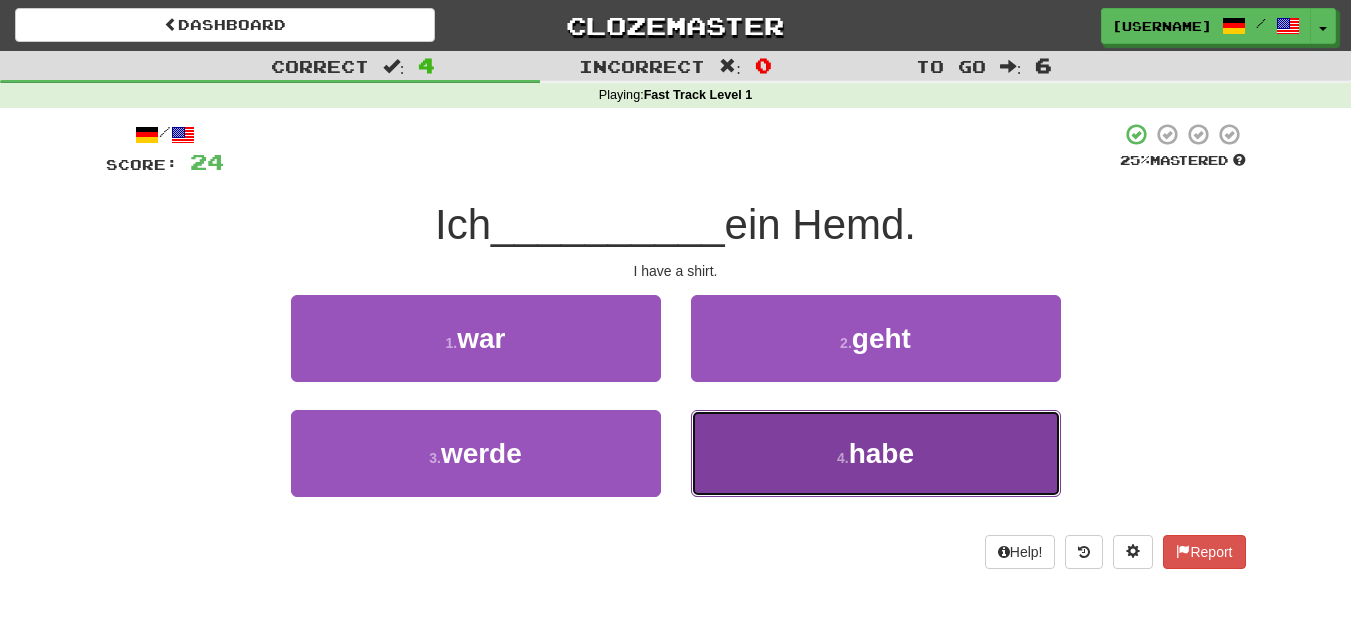 click on "4 .  habe" at bounding box center (876, 453) 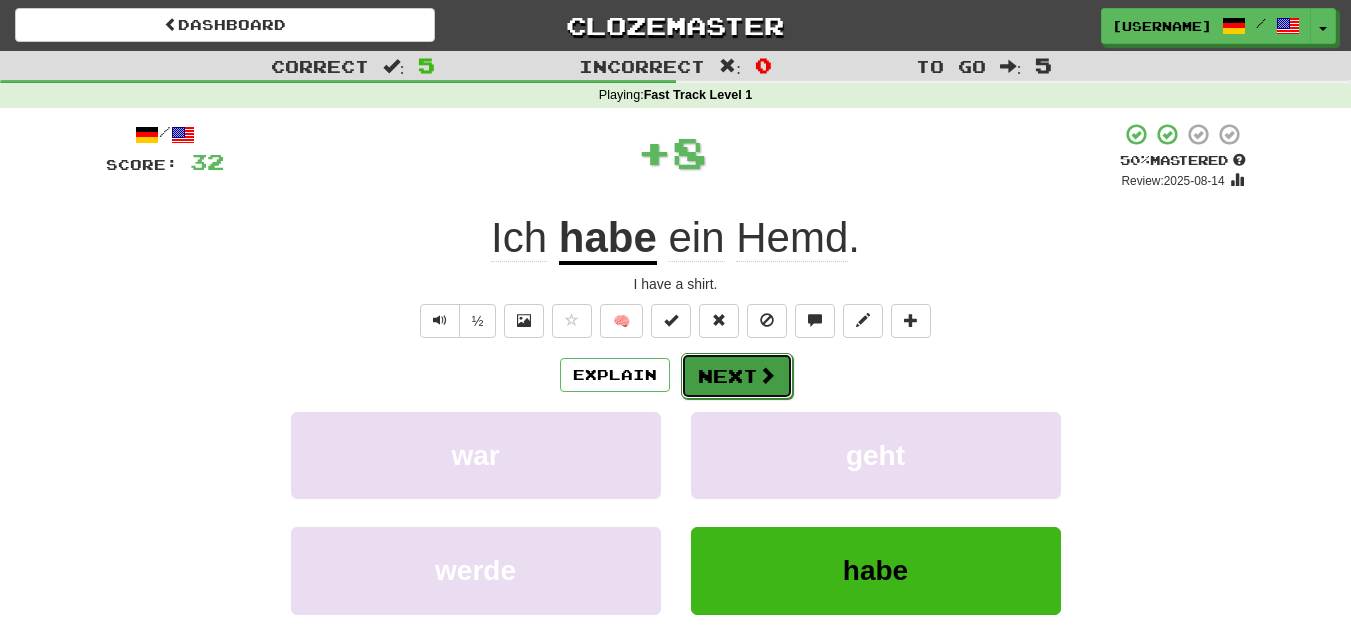 click on "Next" at bounding box center [737, 376] 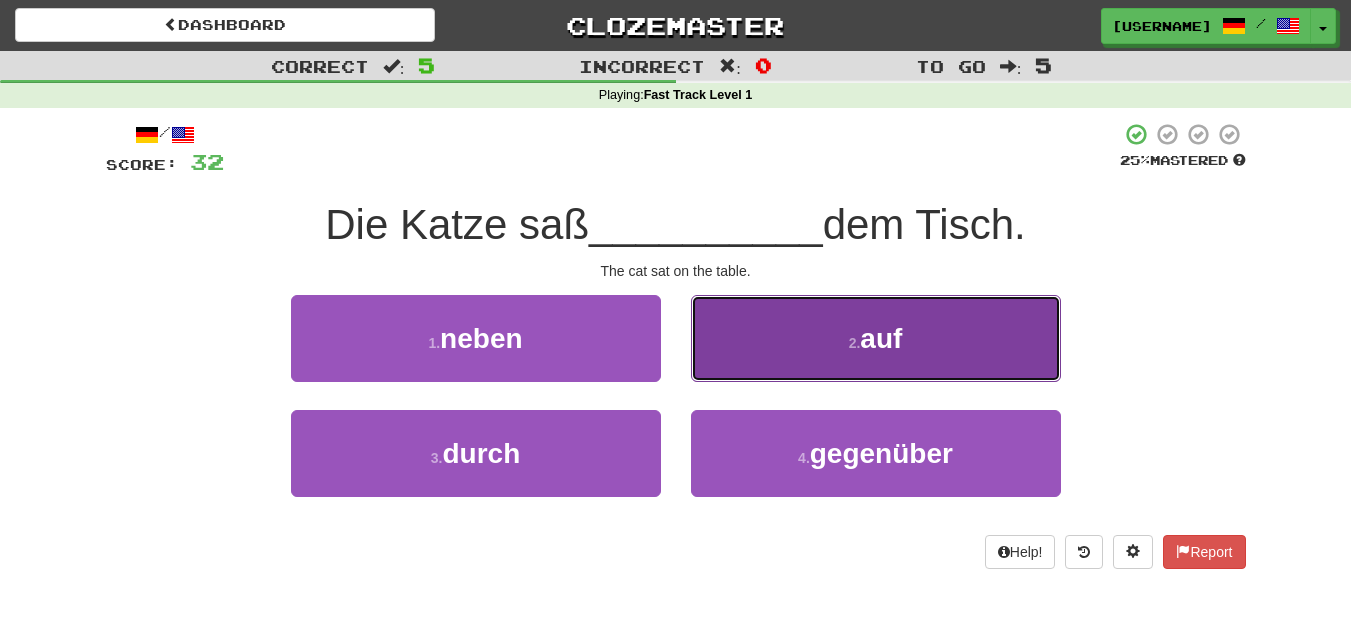 click on "2 .  auf" at bounding box center [876, 338] 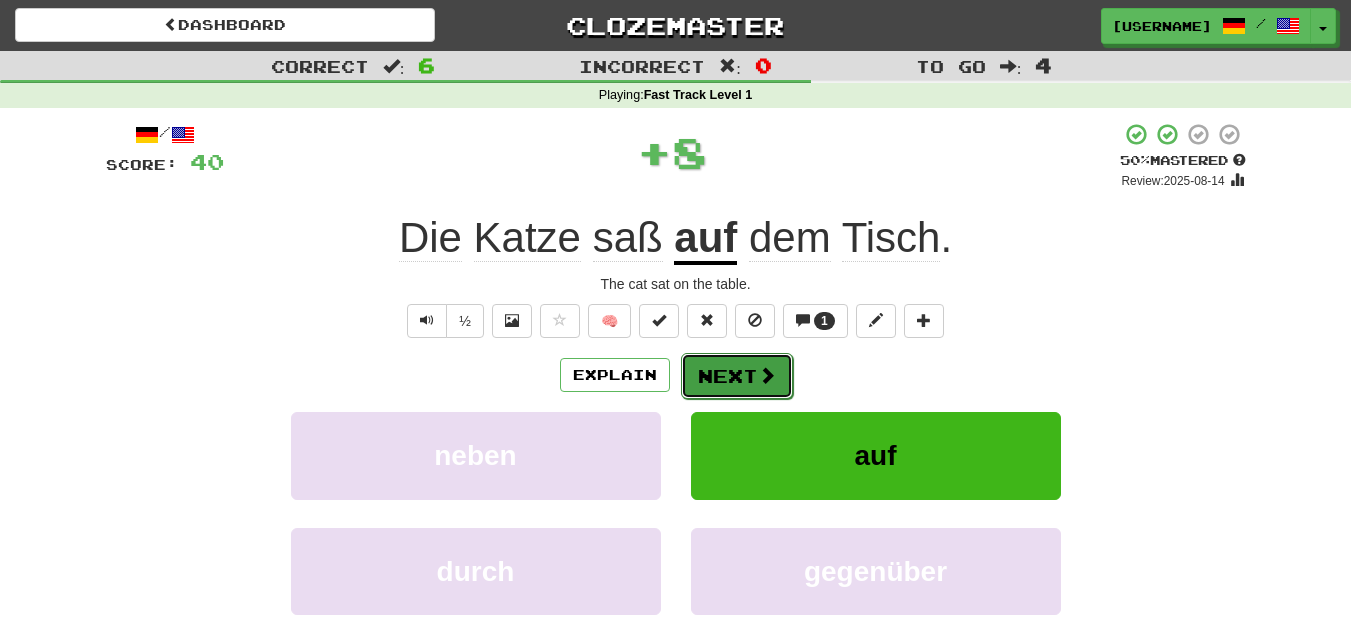 click on "Next" at bounding box center (737, 376) 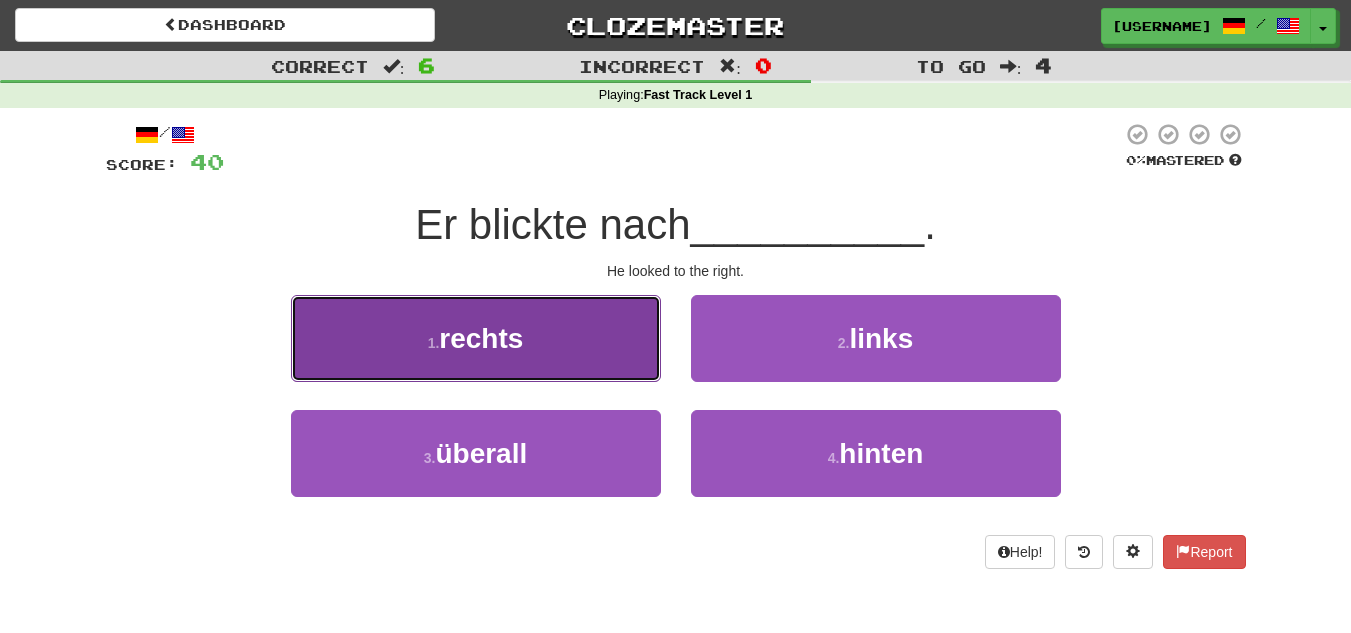 click on "1 .  rechts" at bounding box center [476, 338] 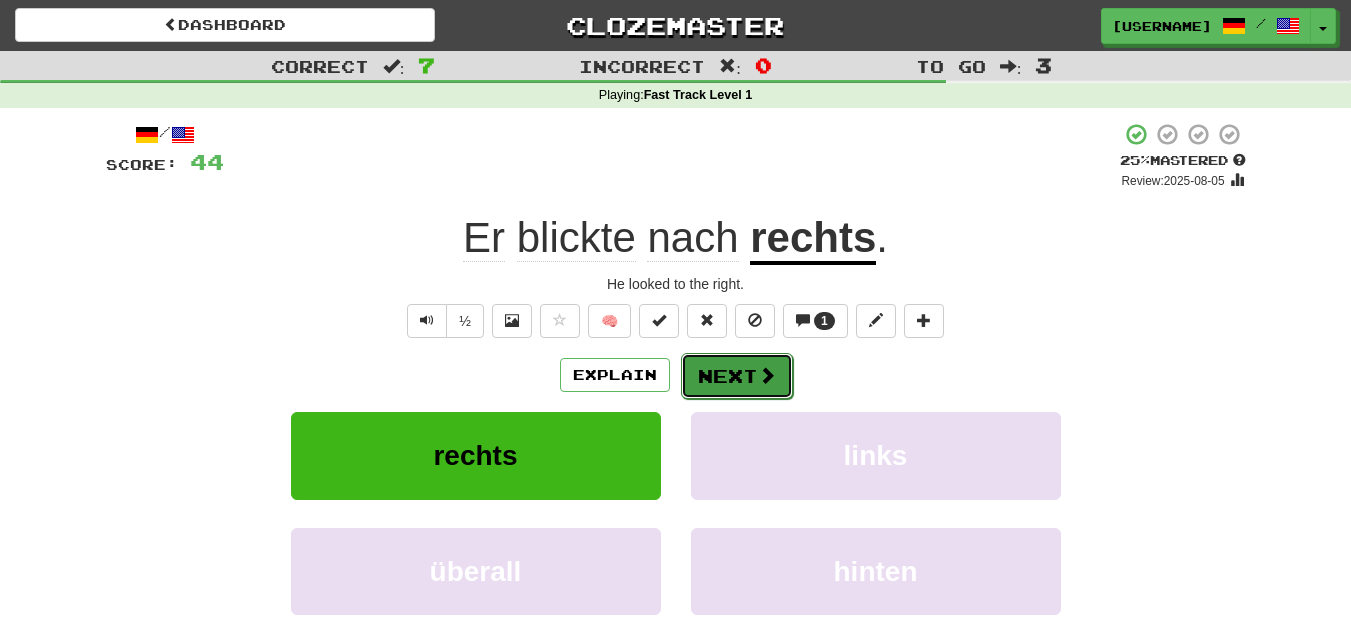 click on "Next" at bounding box center (737, 376) 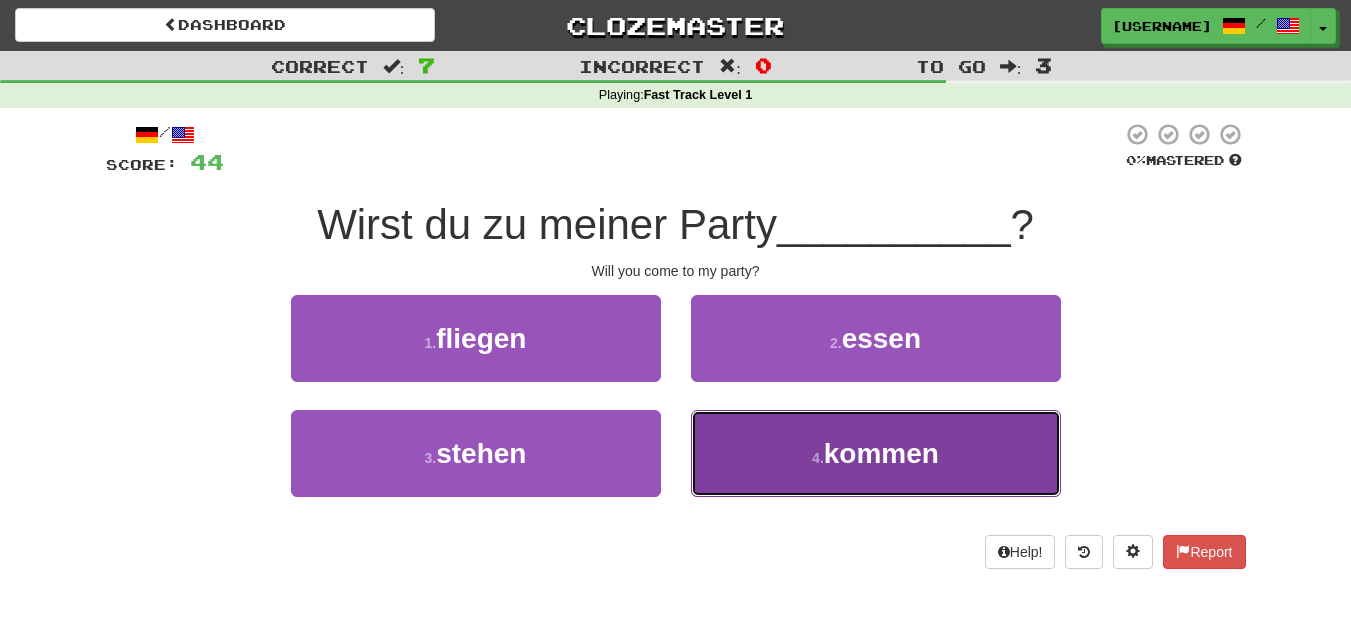 click on "4 .  kommen" at bounding box center [876, 453] 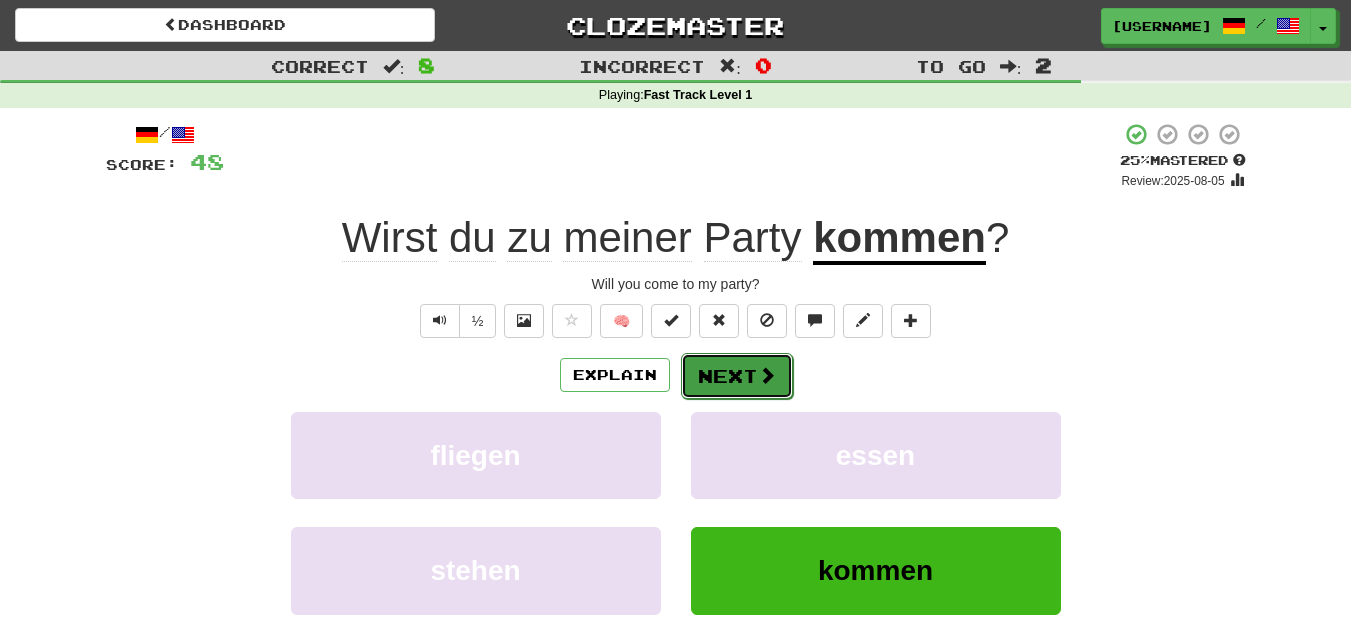 click on "Next" at bounding box center [737, 376] 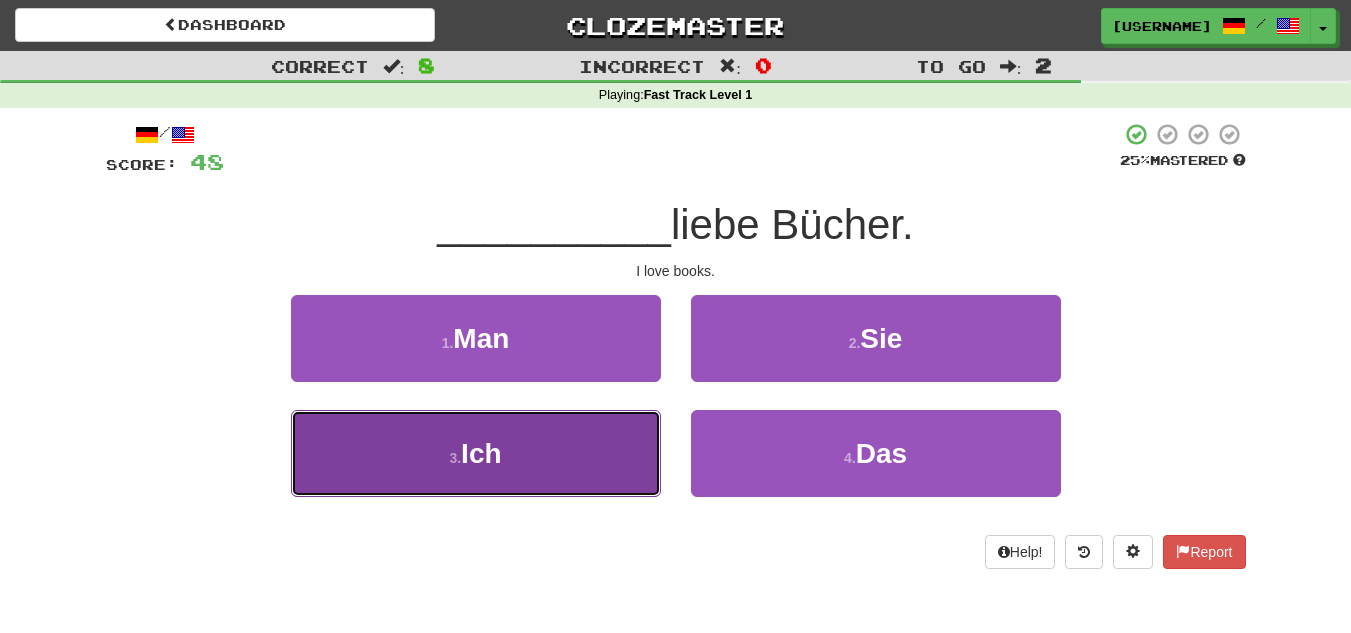 click on "3 .  Ich" at bounding box center [476, 453] 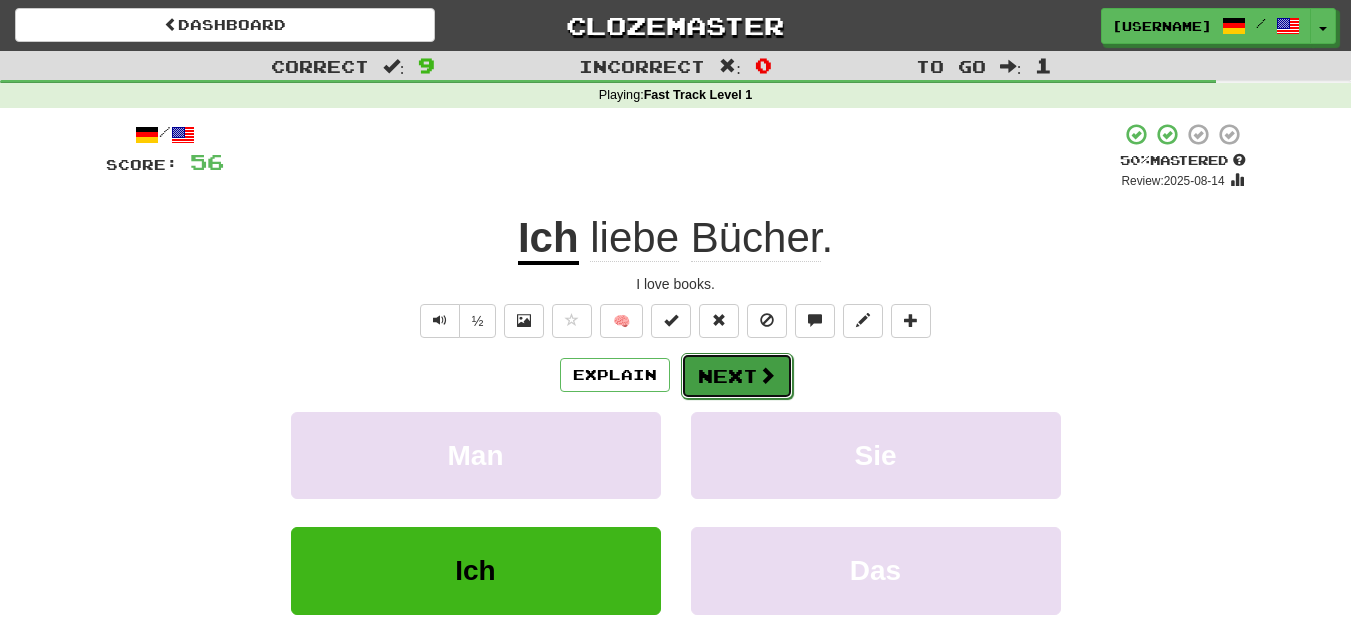 click at bounding box center [767, 375] 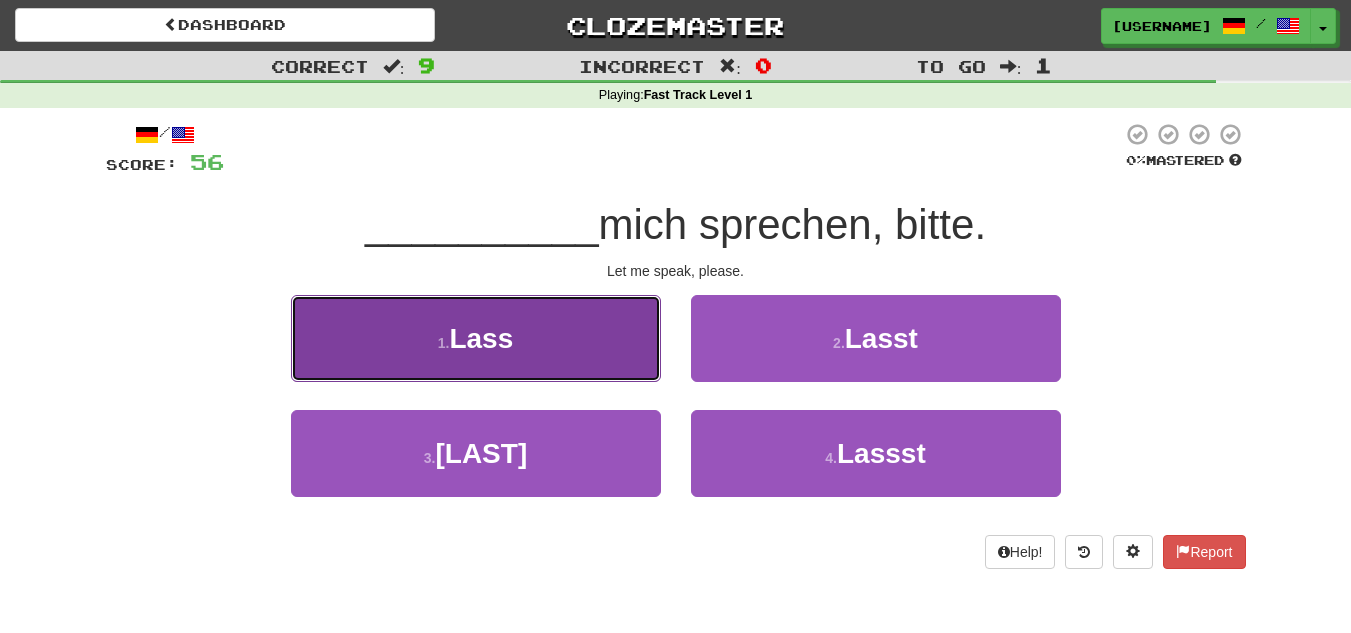click on "1 .  Lass" at bounding box center (476, 338) 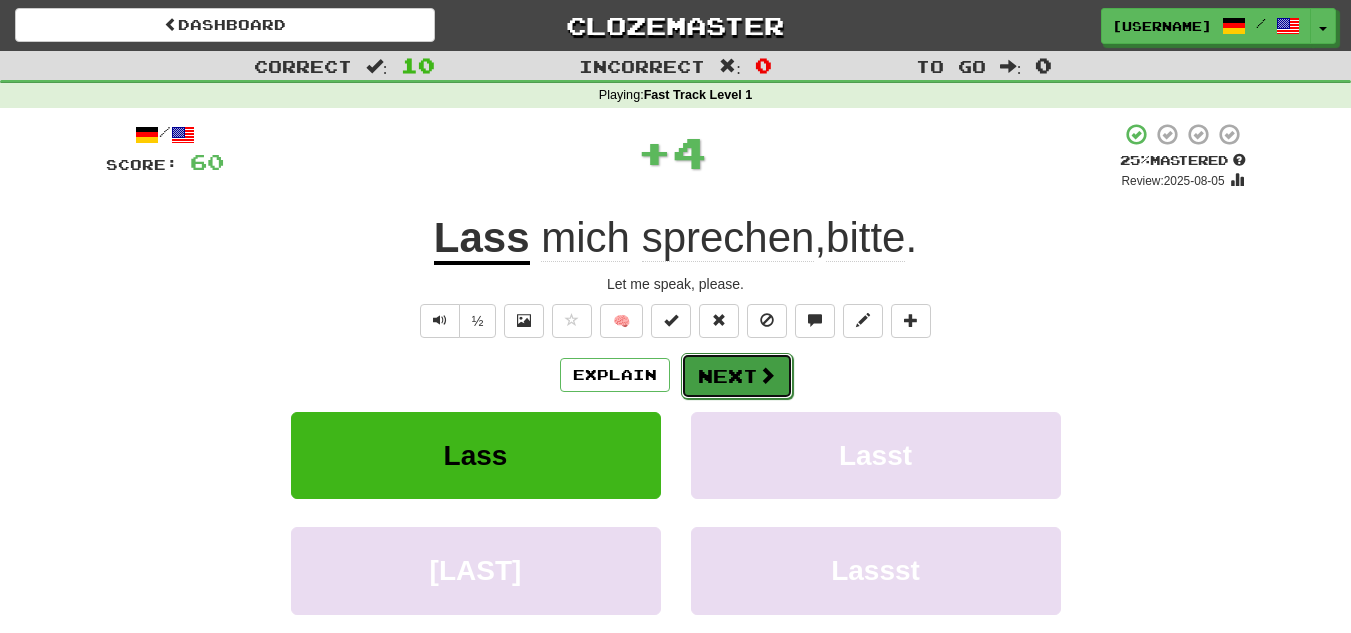click on "Next" at bounding box center [737, 376] 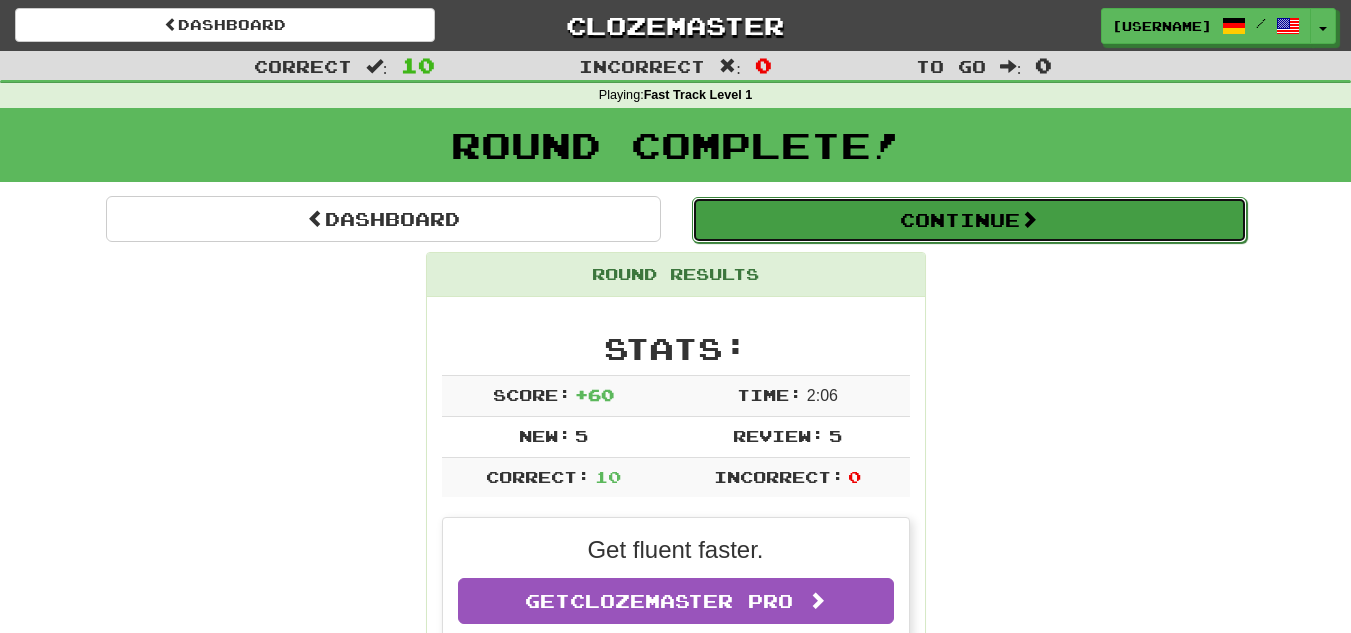 click on "Continue" at bounding box center (969, 220) 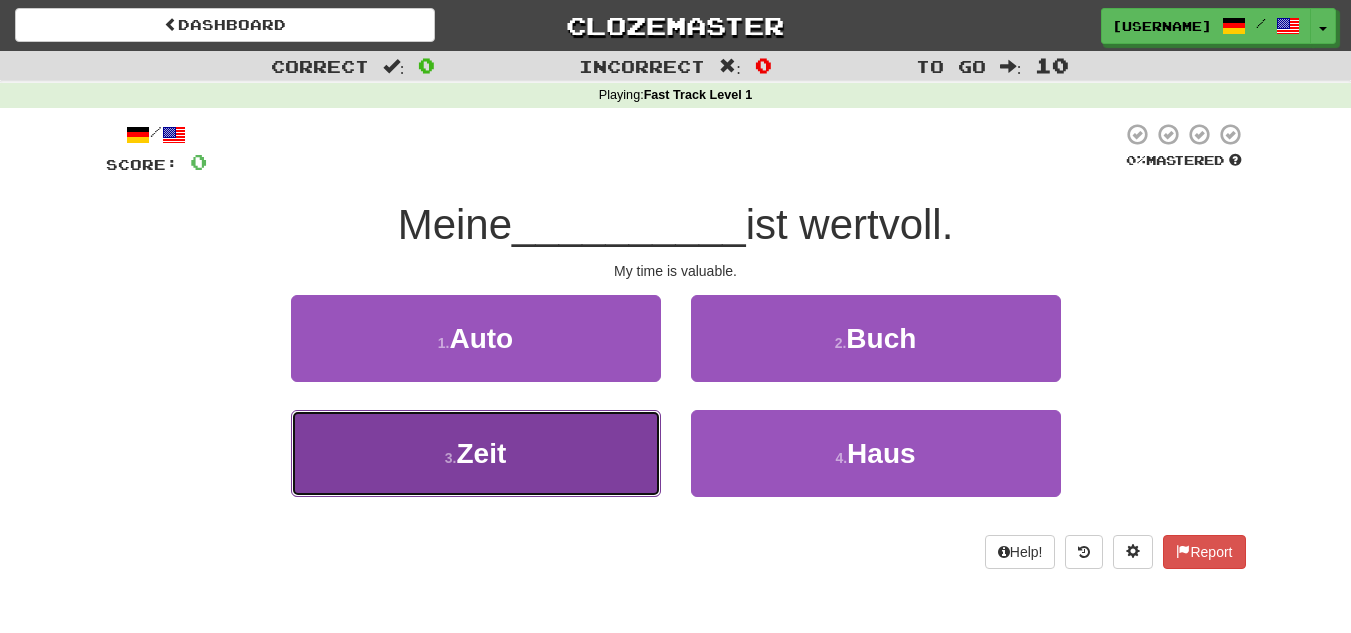 click on "3 .  Zeit" at bounding box center (476, 453) 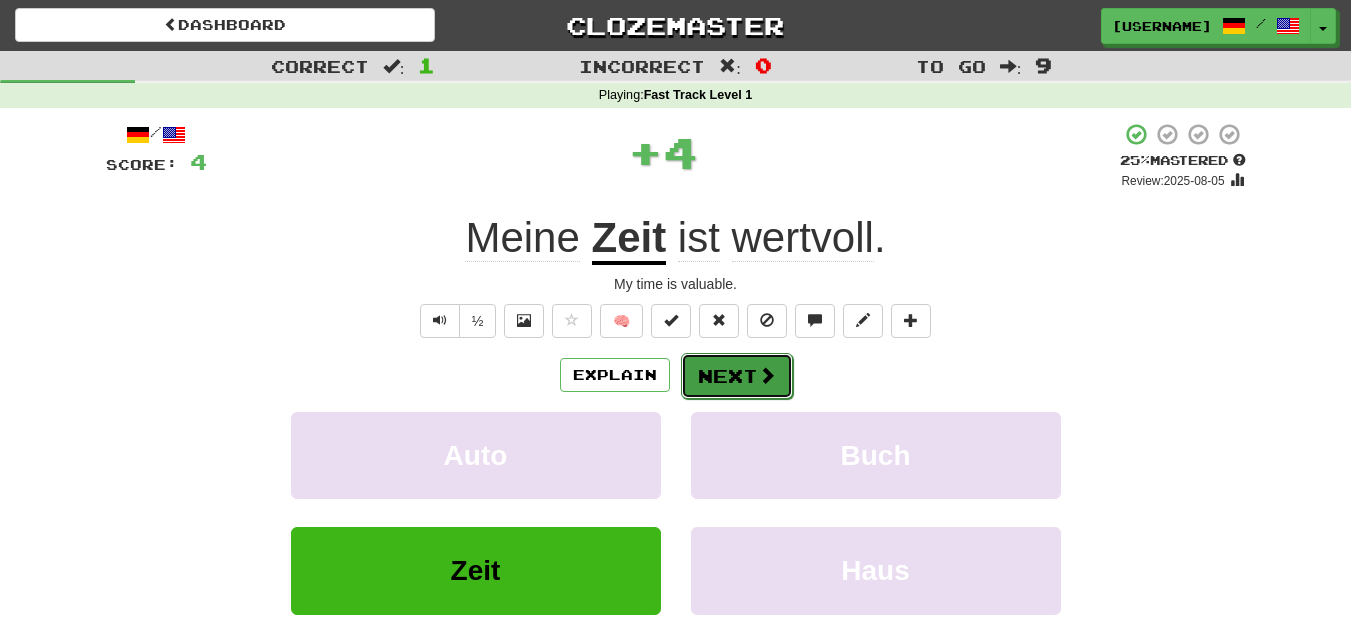 click on "Next" at bounding box center [737, 376] 